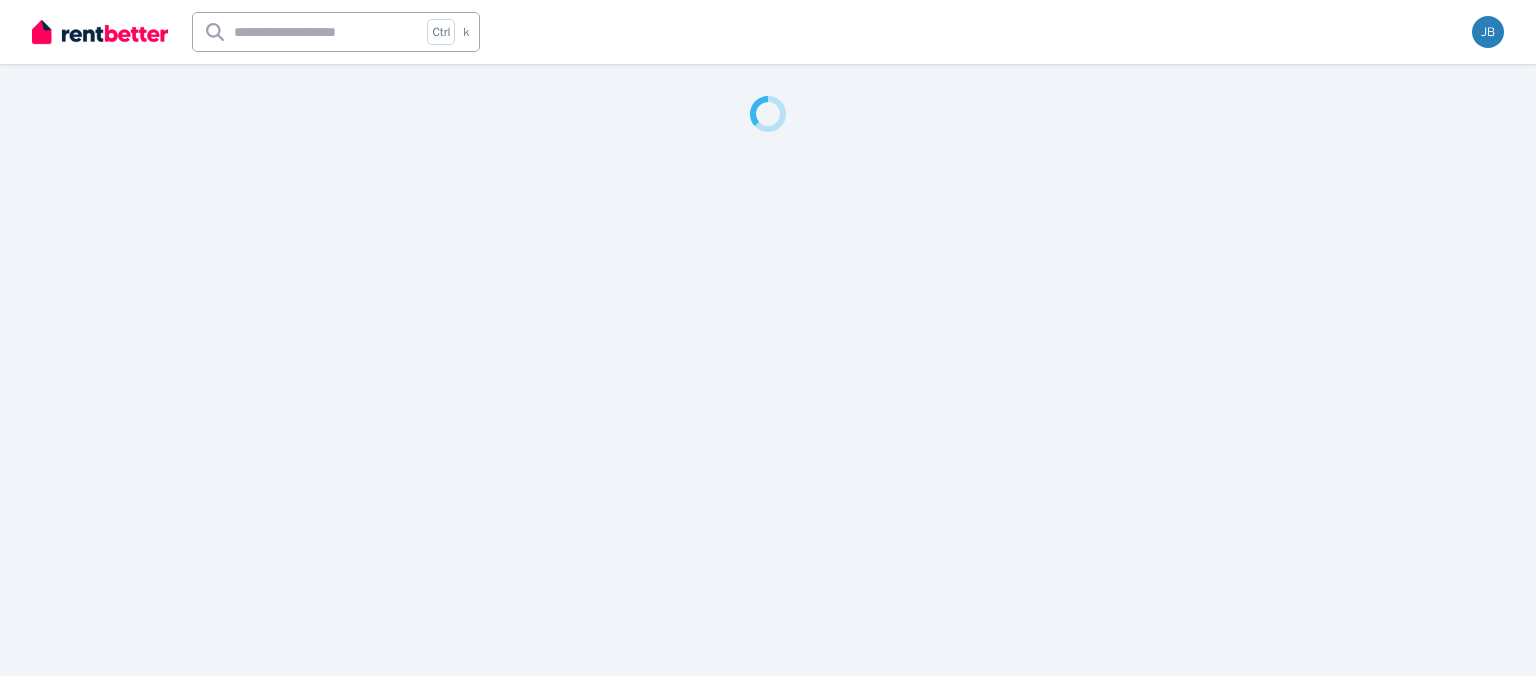 scroll, scrollTop: 0, scrollLeft: 0, axis: both 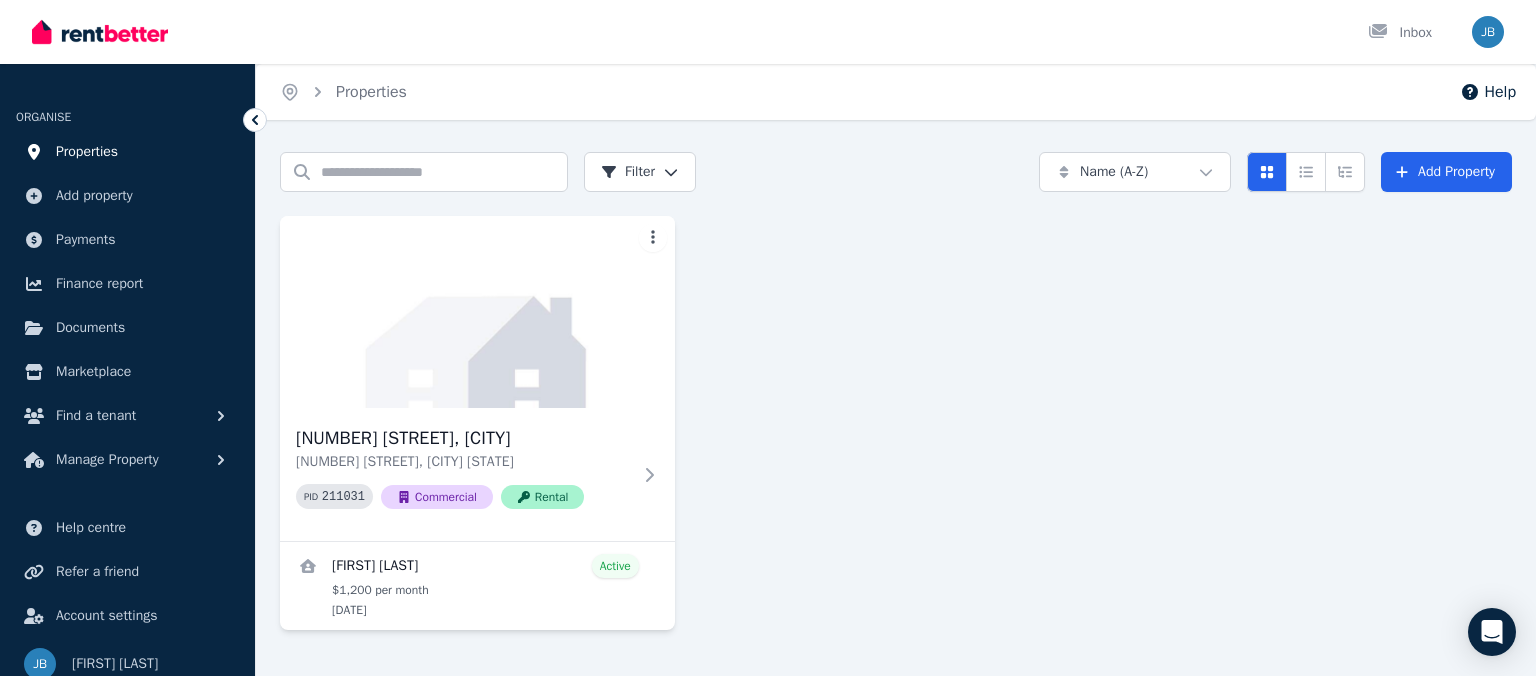click on "Properties" at bounding box center (87, 152) 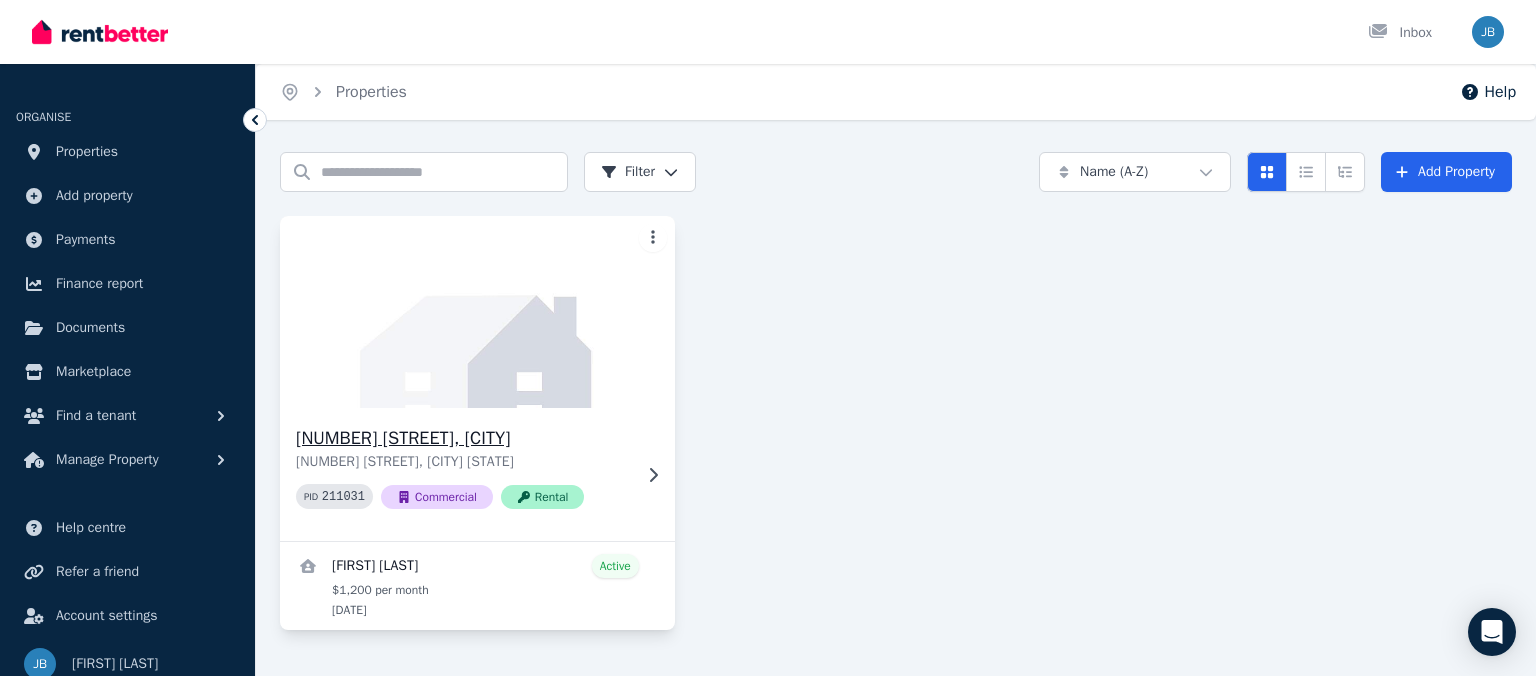 click on "[NUMBER] [STREET], [CITY] [STATE] [POSTAL_CODE] PID [NUMBER] Commercial Rental" at bounding box center (477, 474) 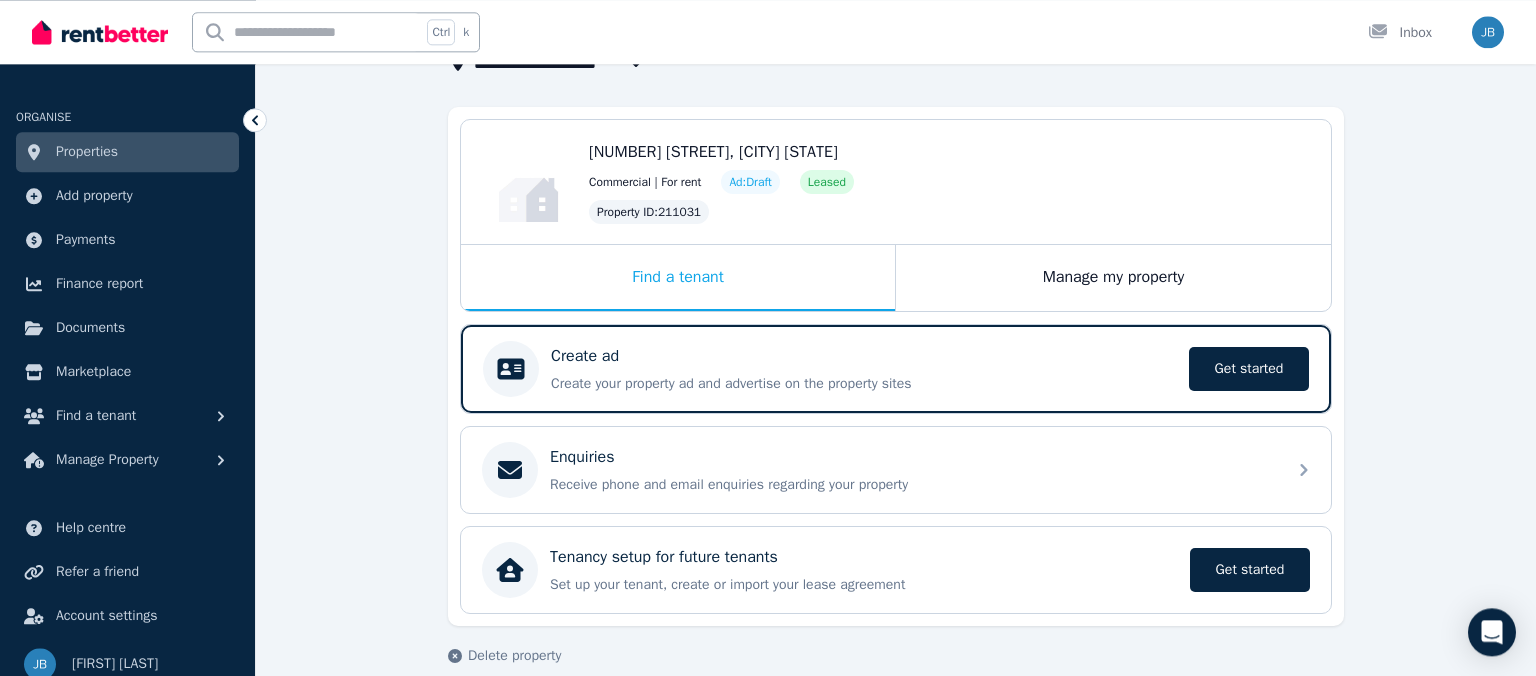 scroll, scrollTop: 173, scrollLeft: 0, axis: vertical 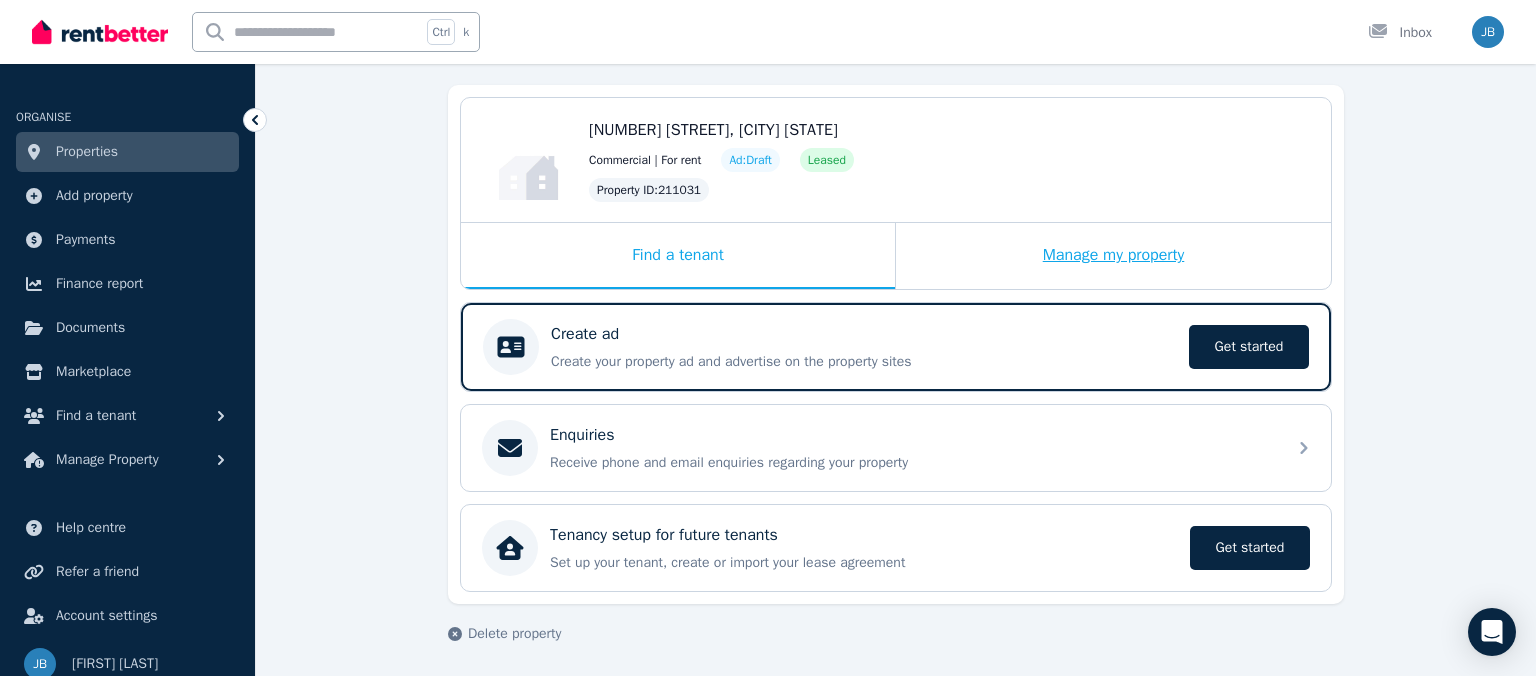 click on "Manage my property" at bounding box center (1113, 256) 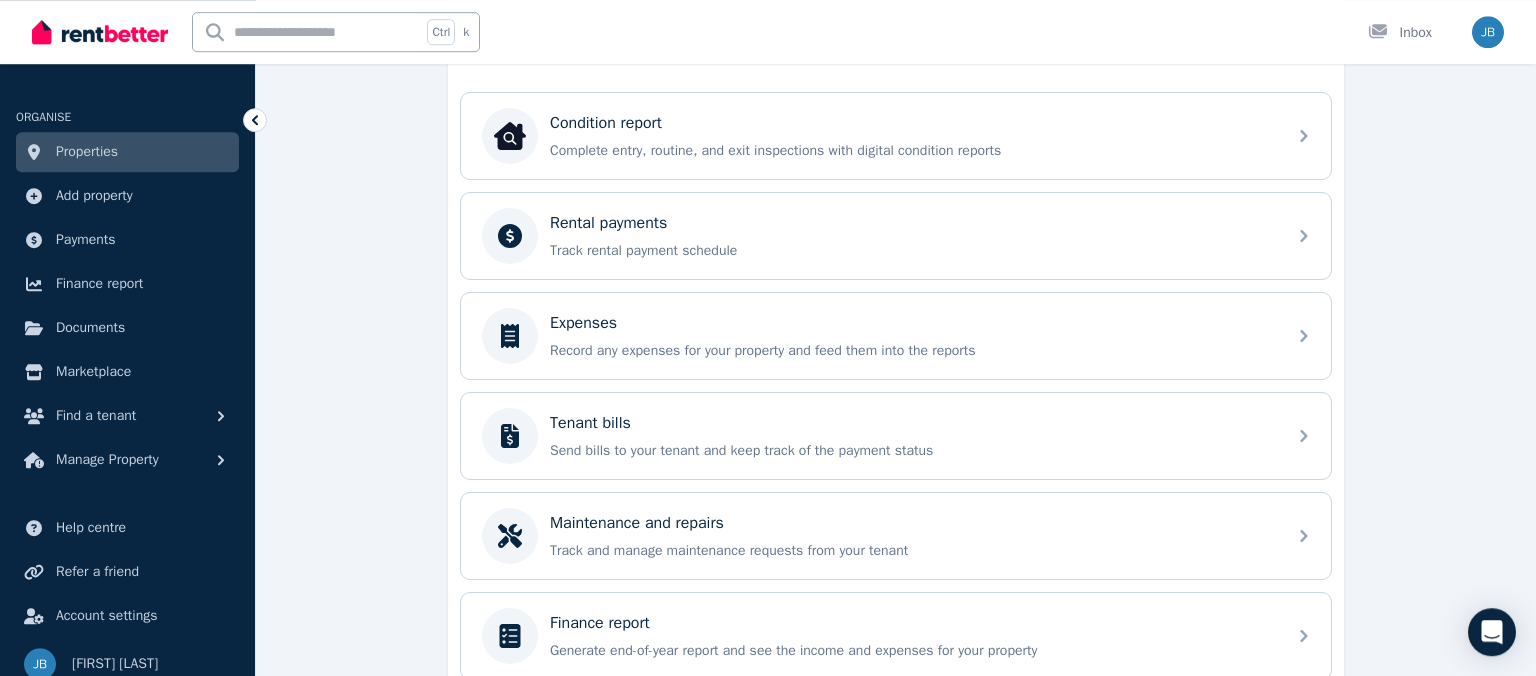 scroll, scrollTop: 644, scrollLeft: 0, axis: vertical 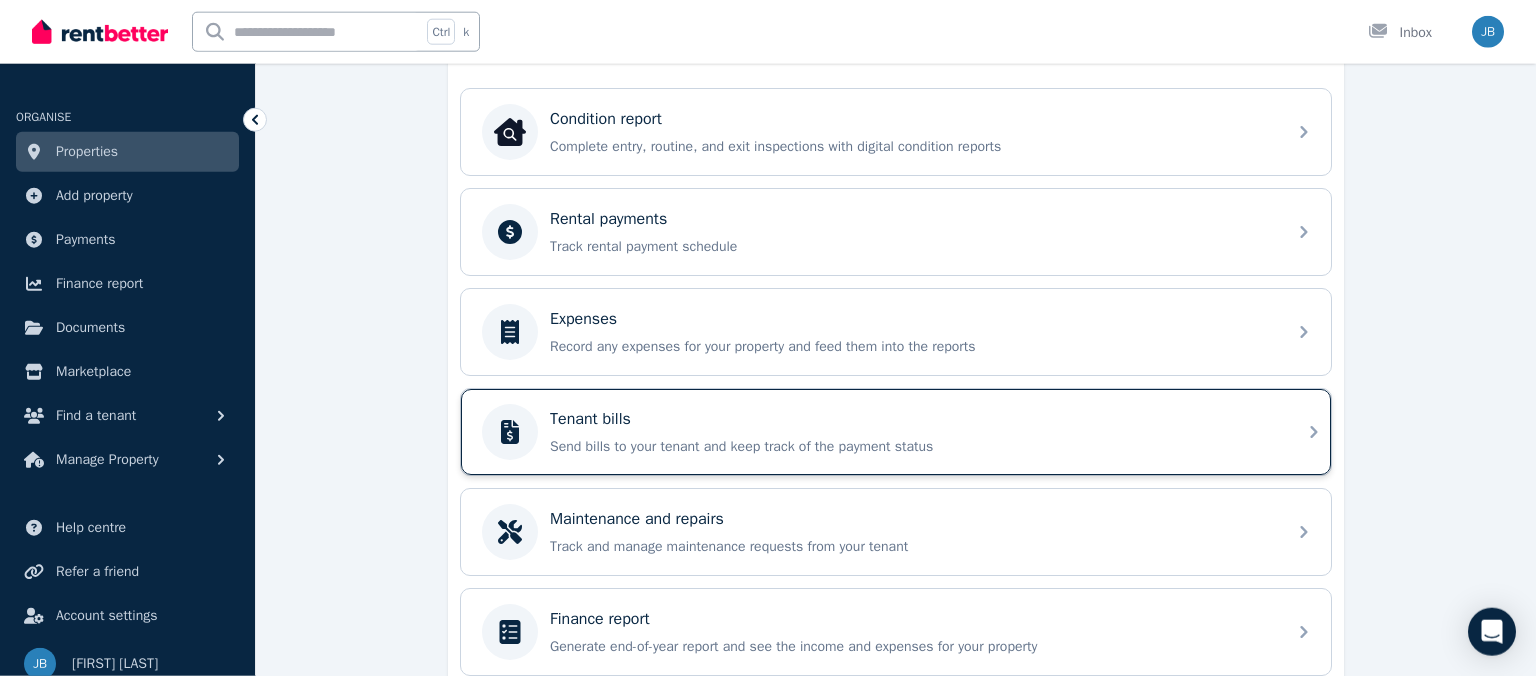 click on "Send bills to your tenant and keep track of the payment status" at bounding box center (912, 447) 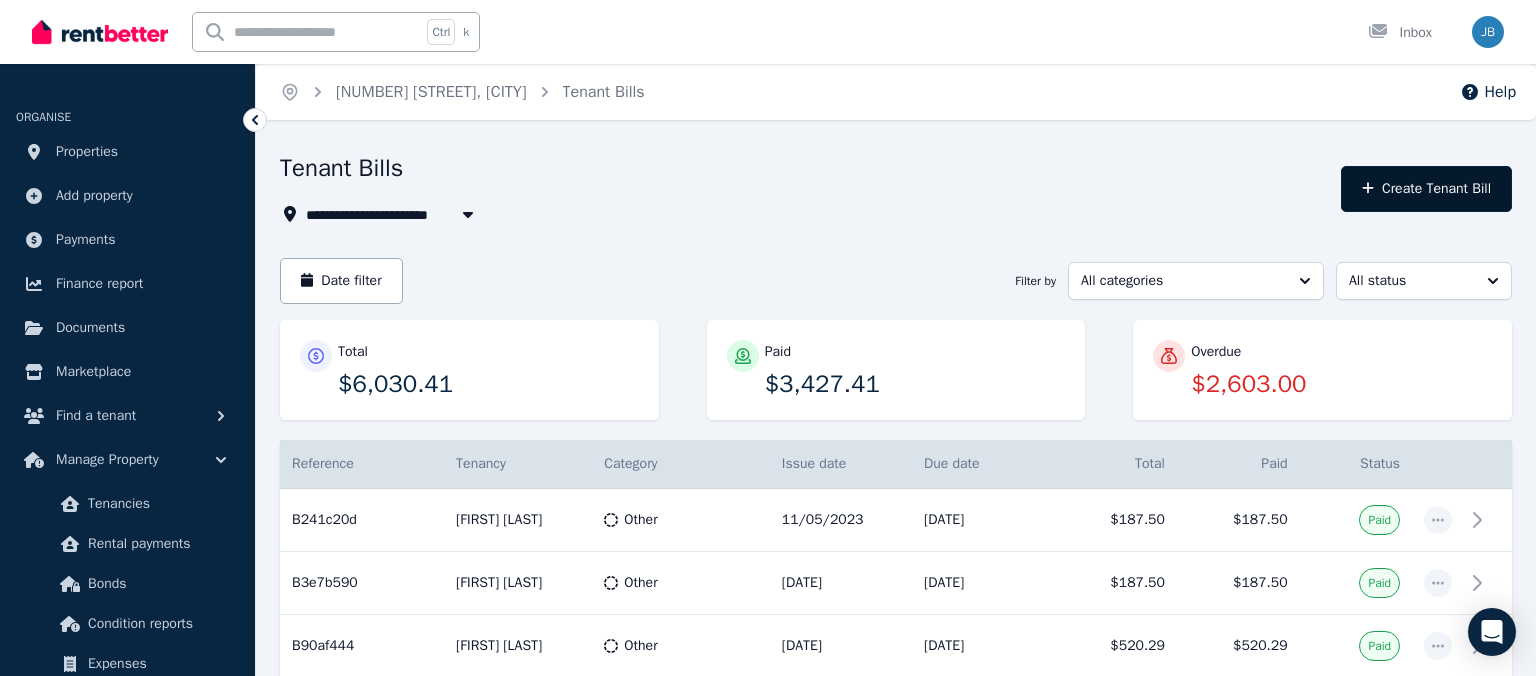 click on "Create Tenant Bill" at bounding box center [1426, 189] 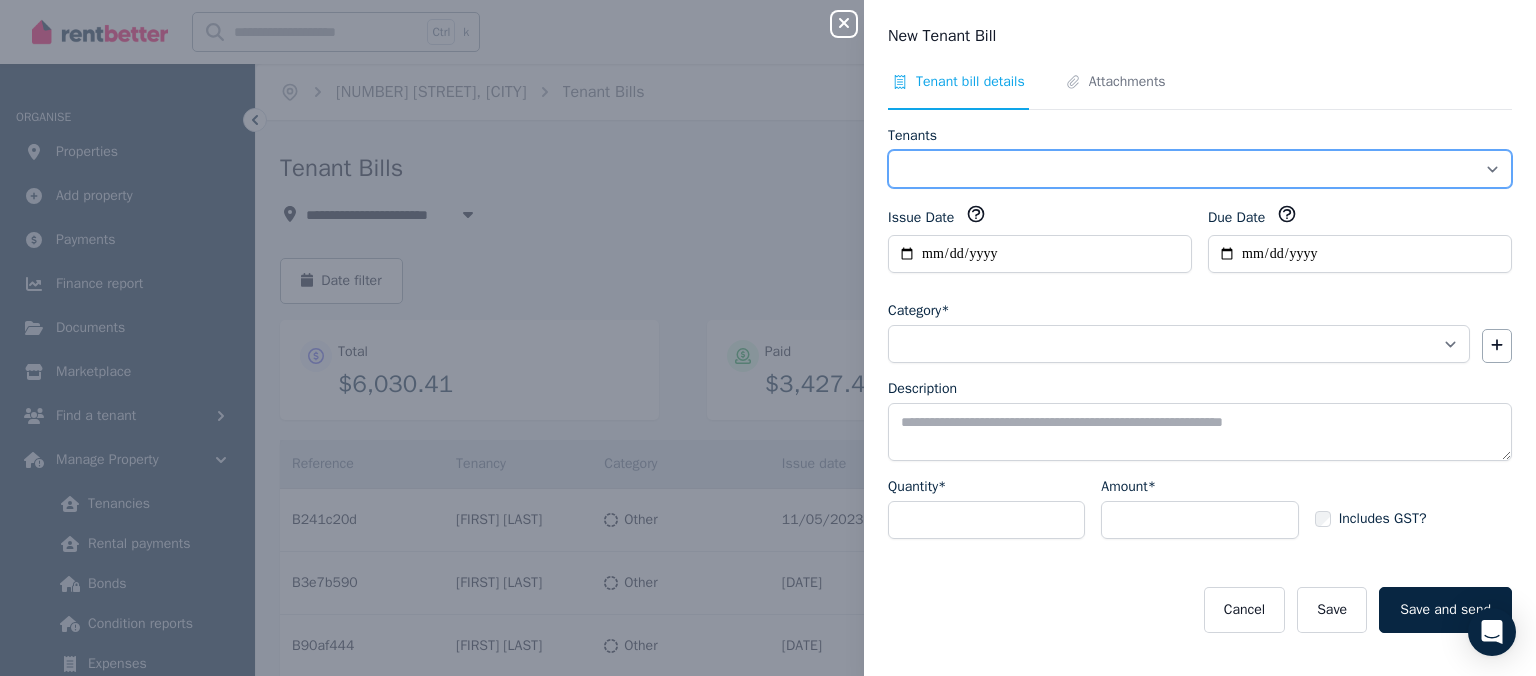 click on "**********" at bounding box center (1200, 169) 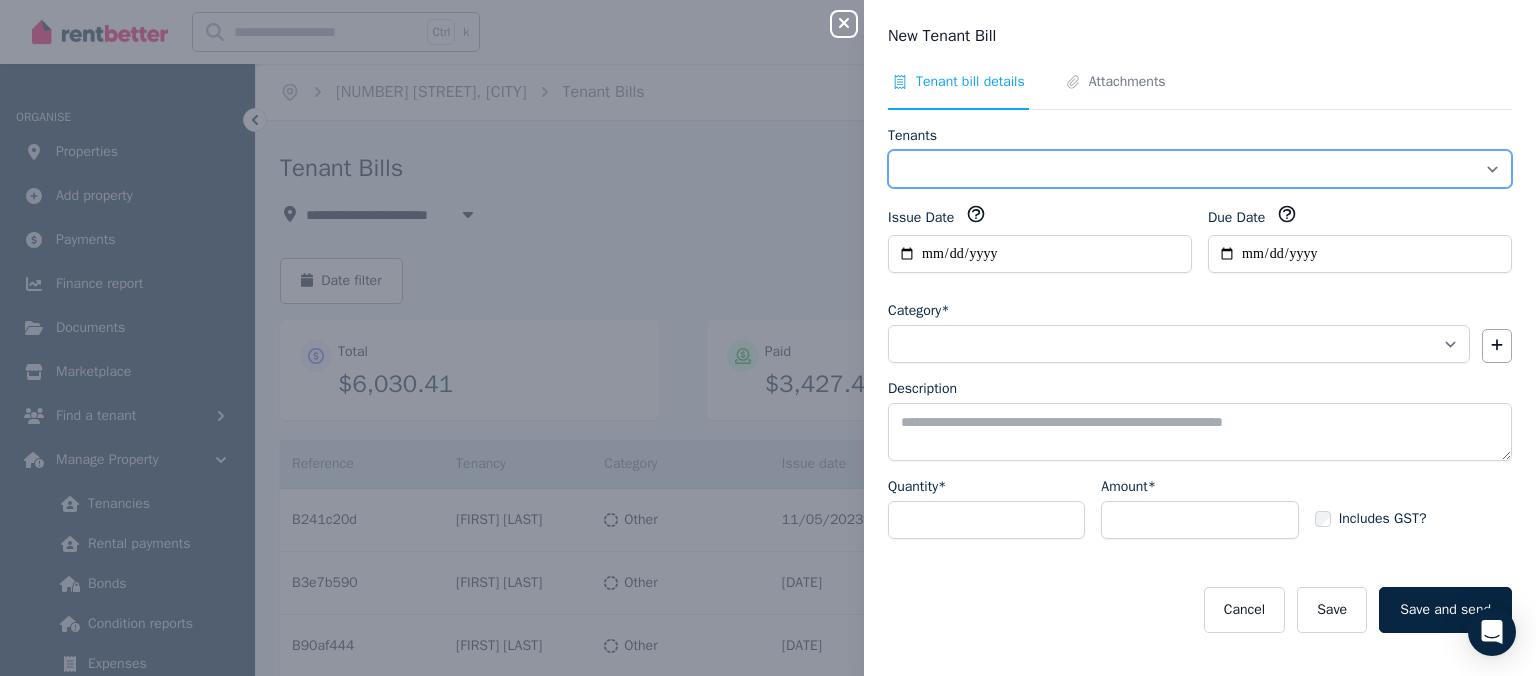 select on "**********" 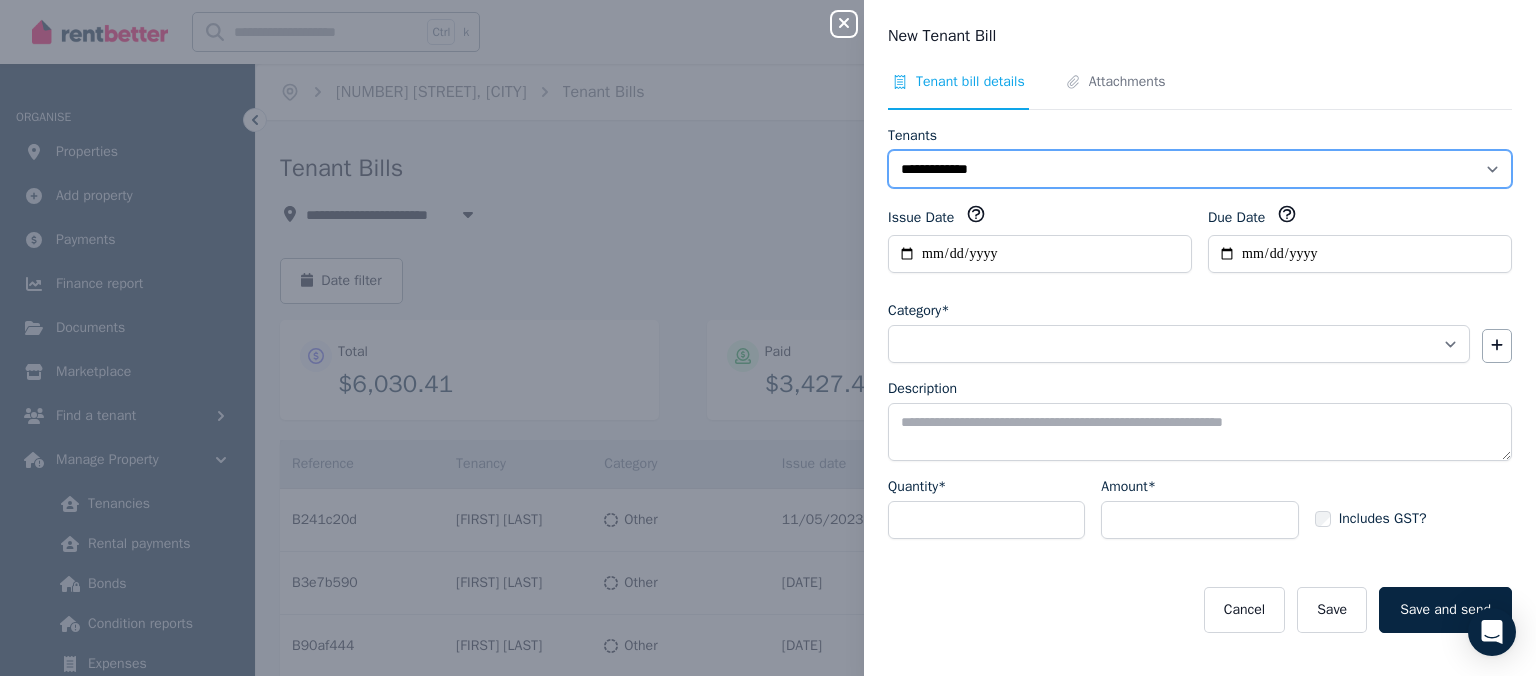 click on "**********" at bounding box center (0, 0) 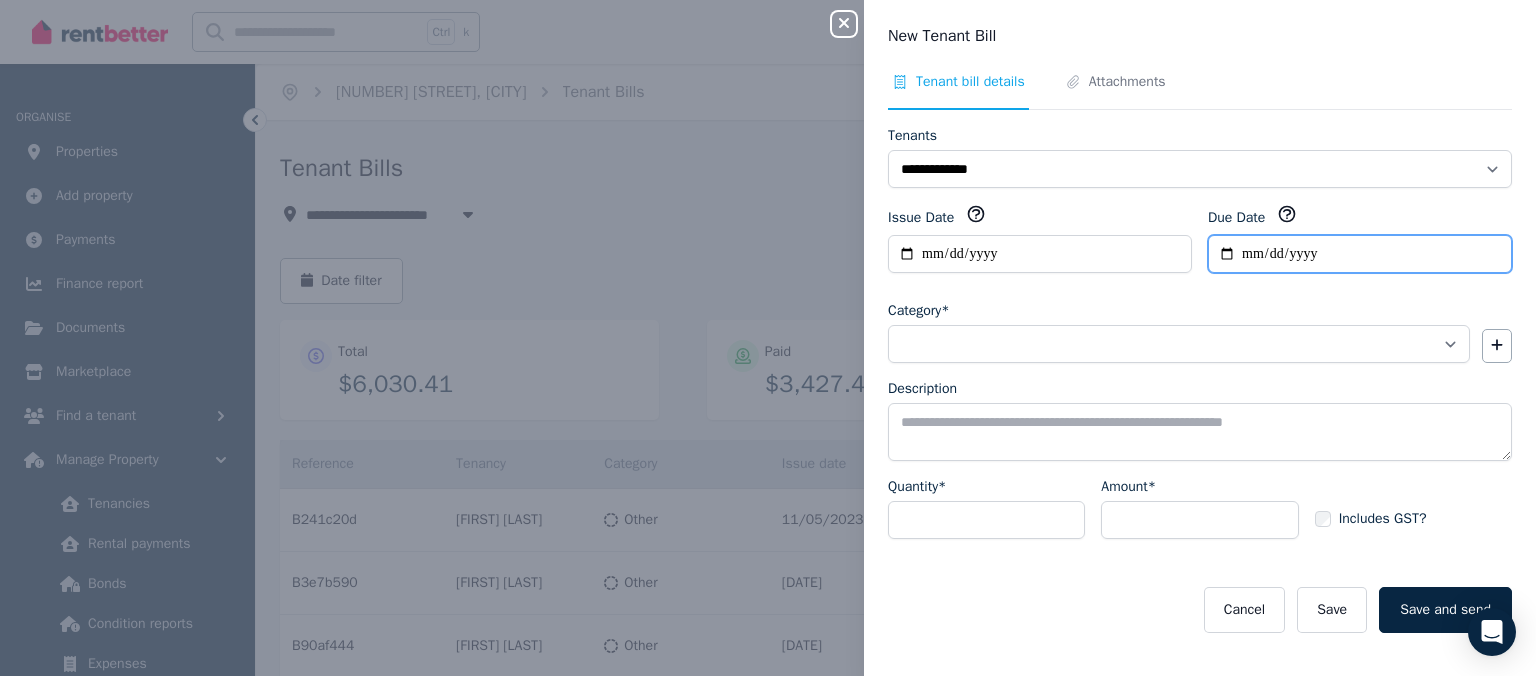 click on "Due Date" at bounding box center (1360, 254) 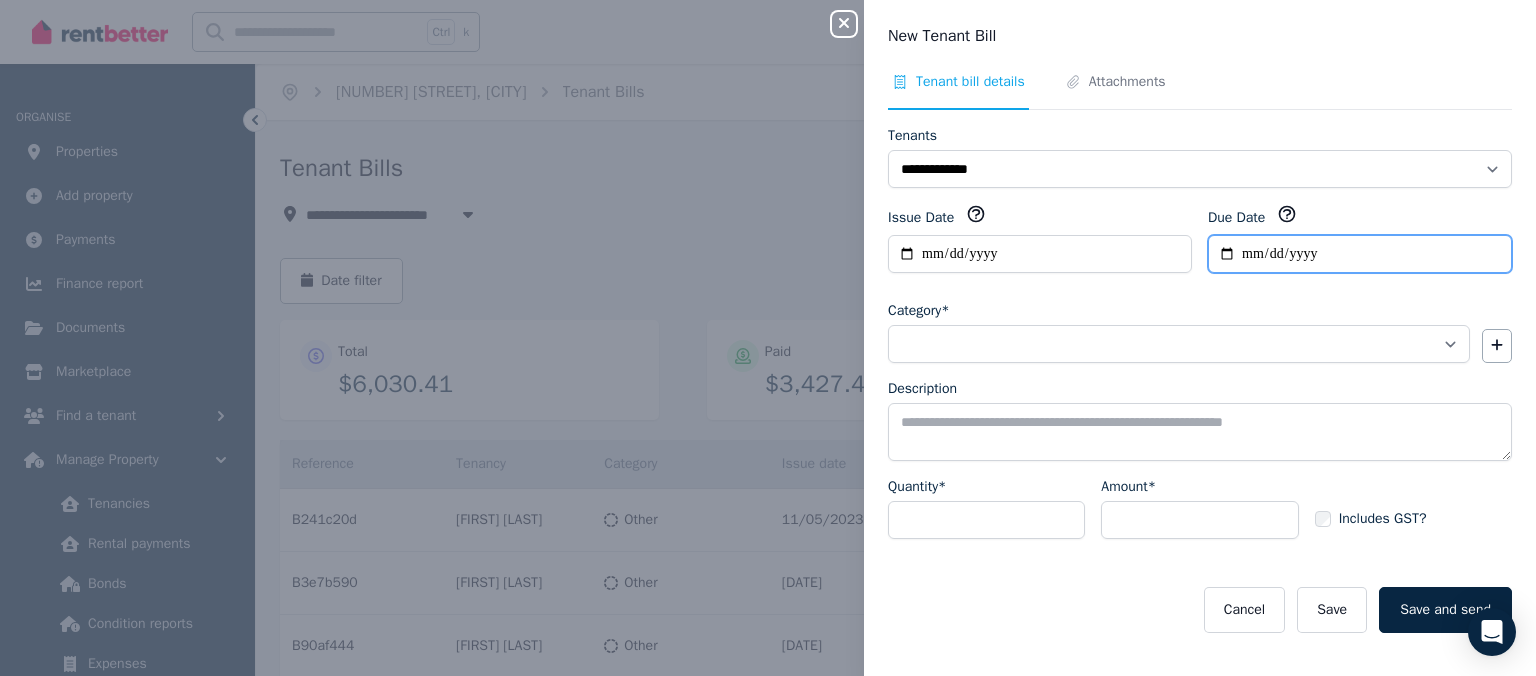 type on "**********" 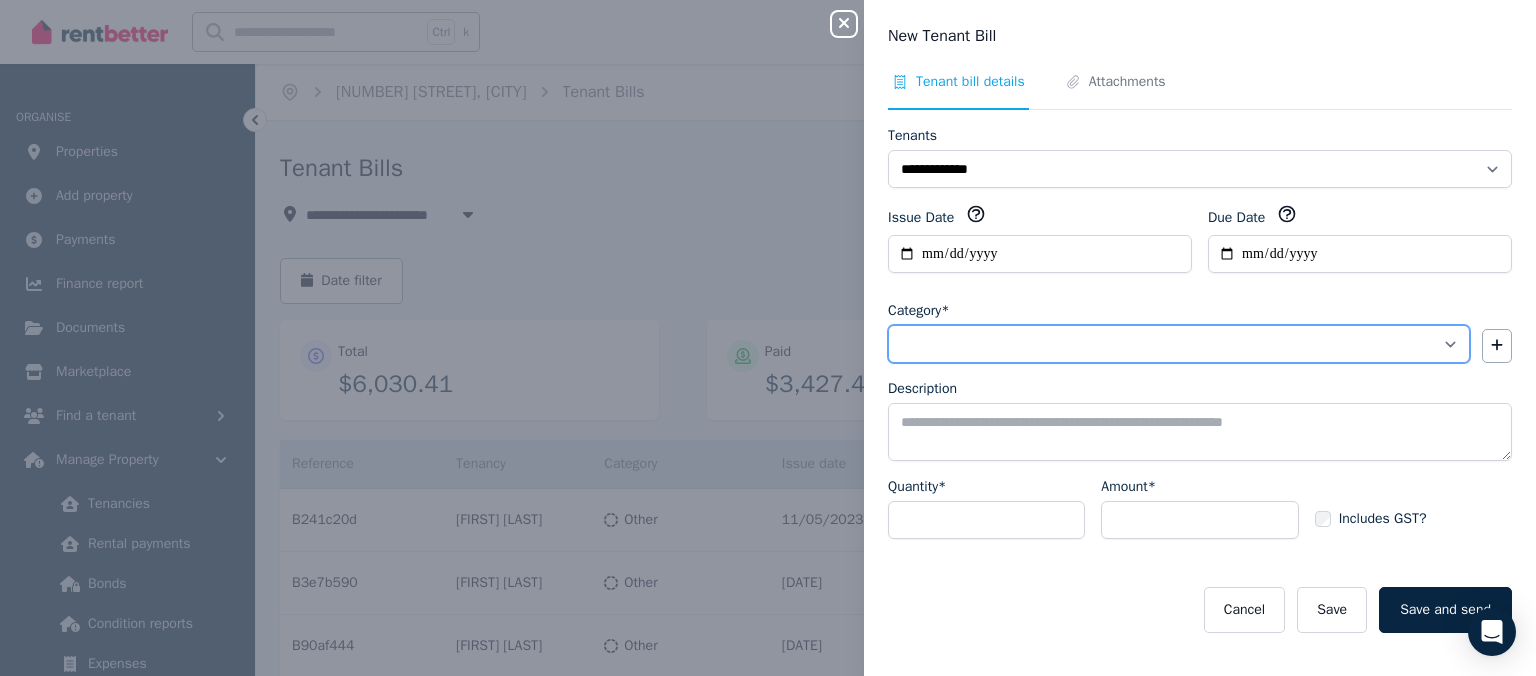 click on "**********" at bounding box center [1179, 344] 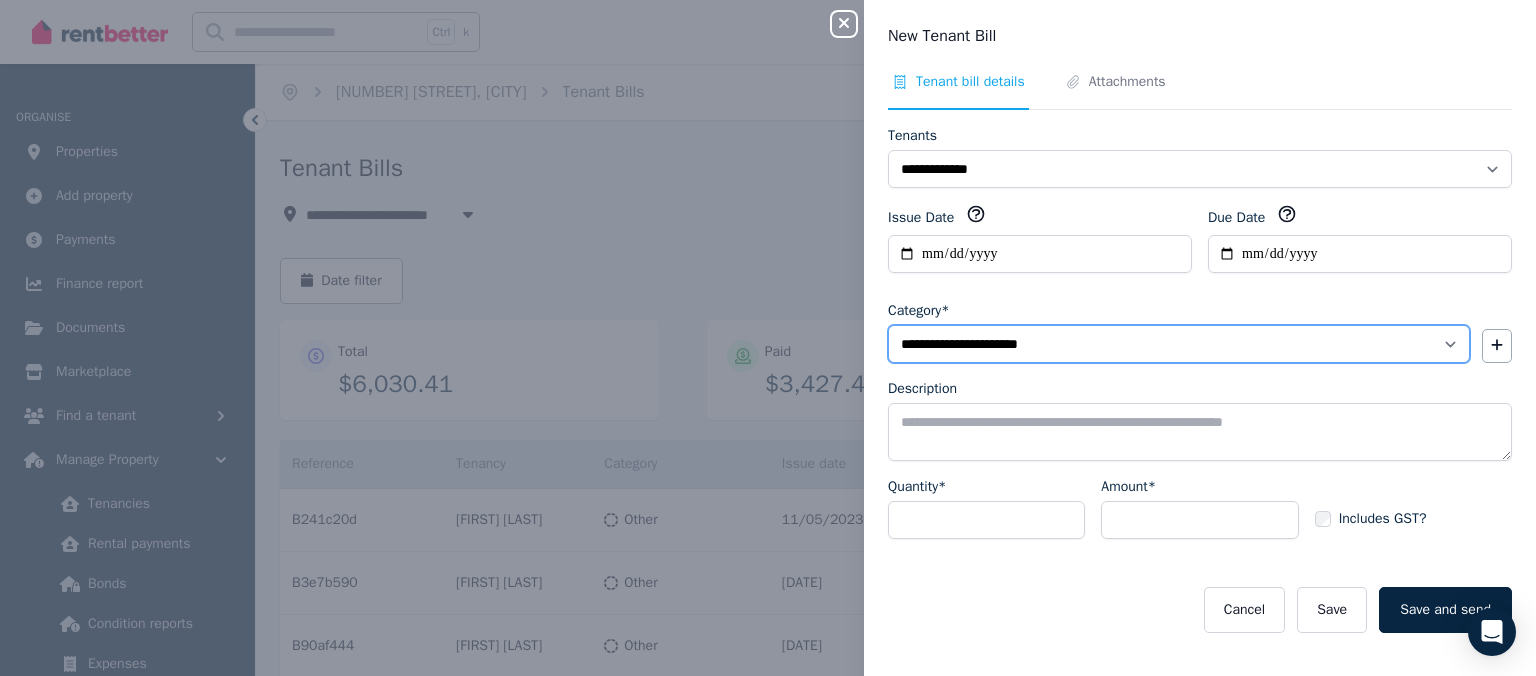 click on "**********" at bounding box center (0, 0) 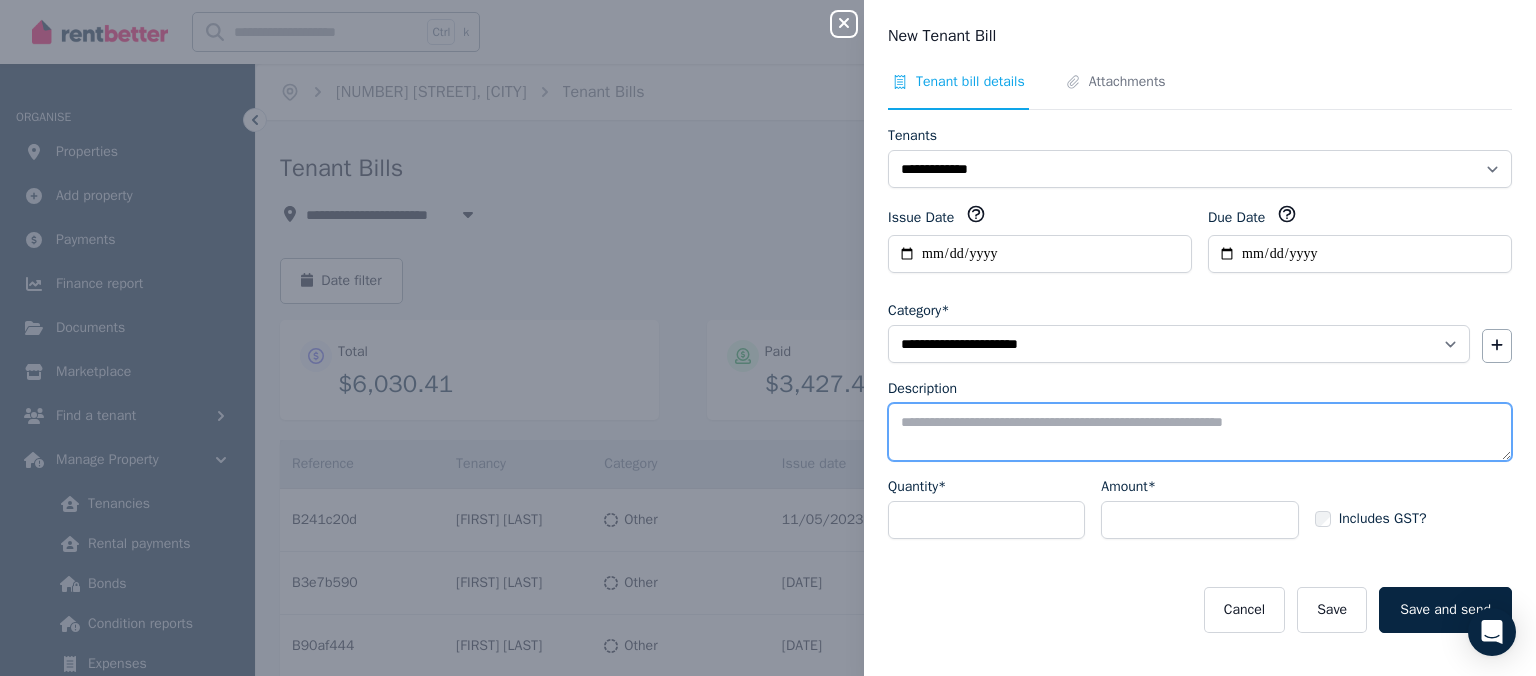 click on "Description" at bounding box center [1200, 432] 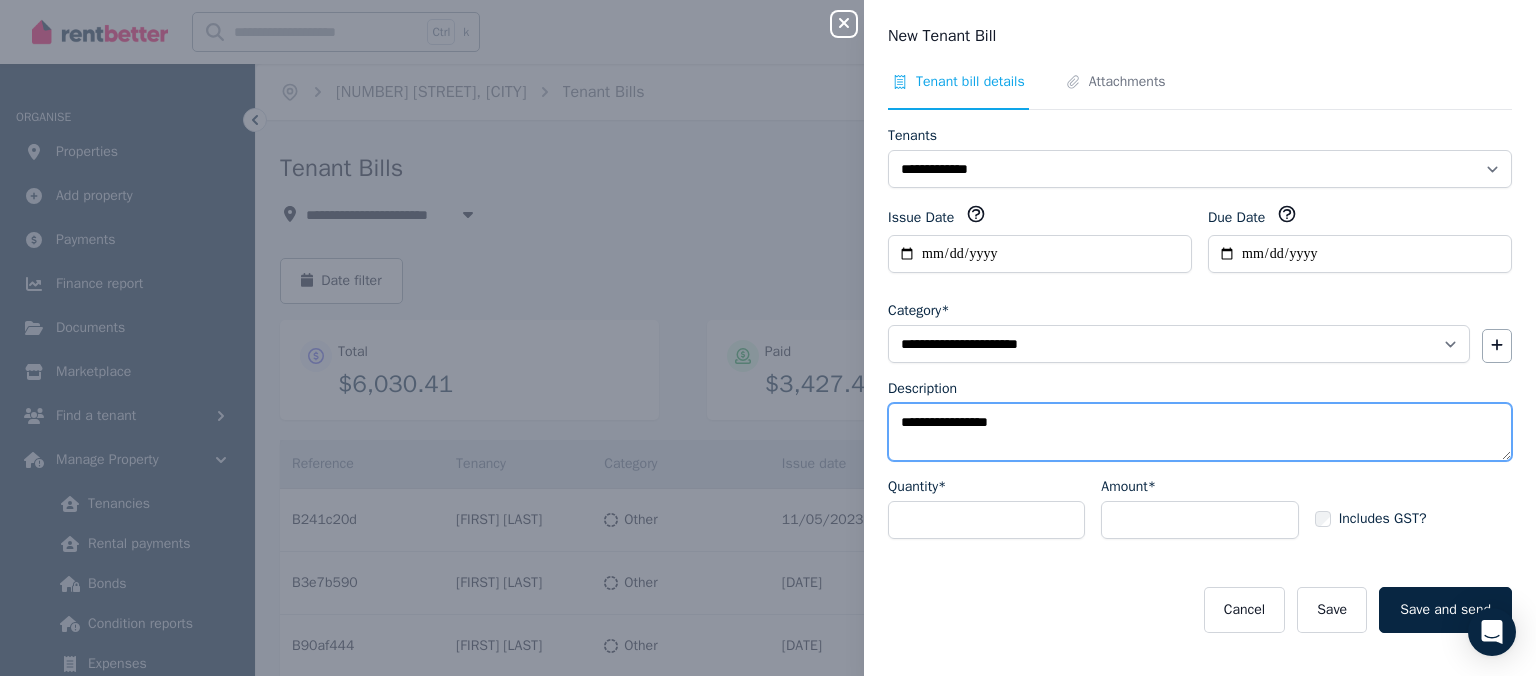 type on "**********" 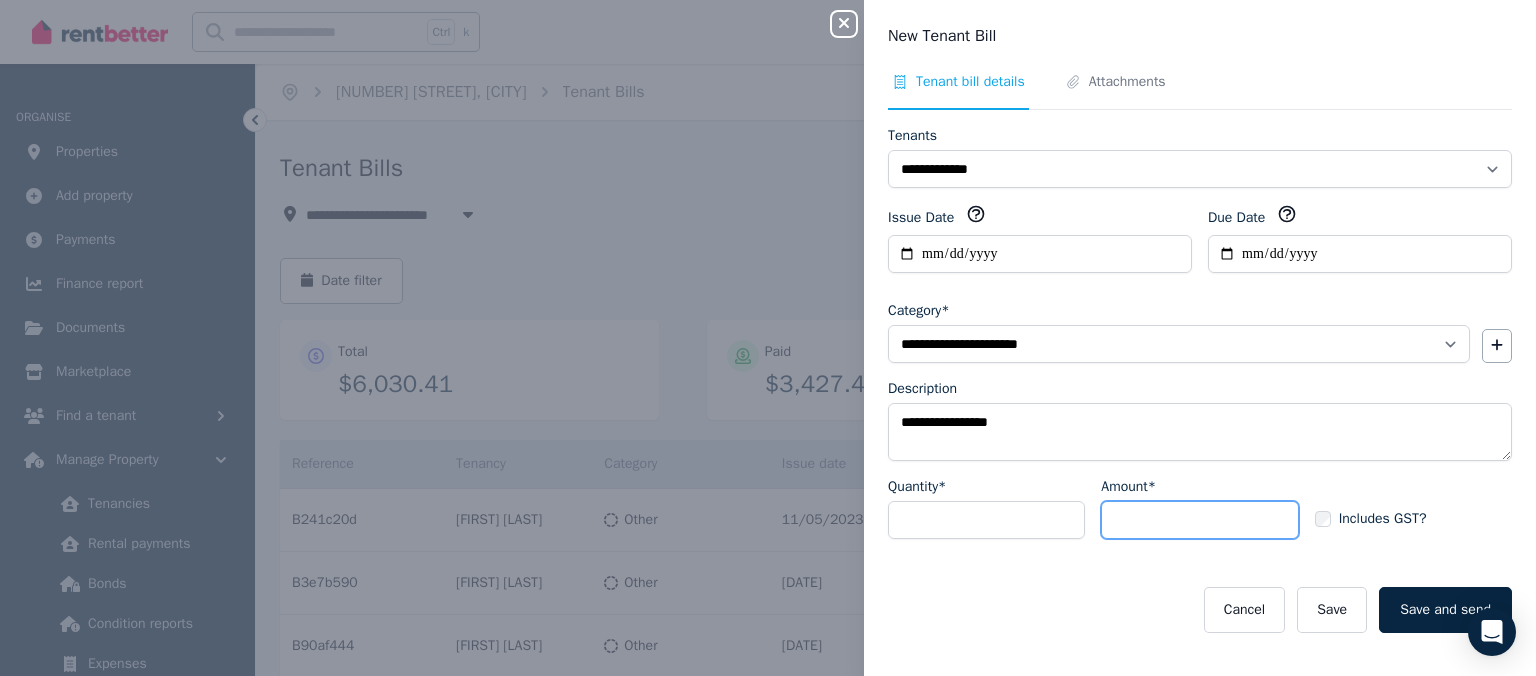 click on "Amount*" at bounding box center (1199, 520) 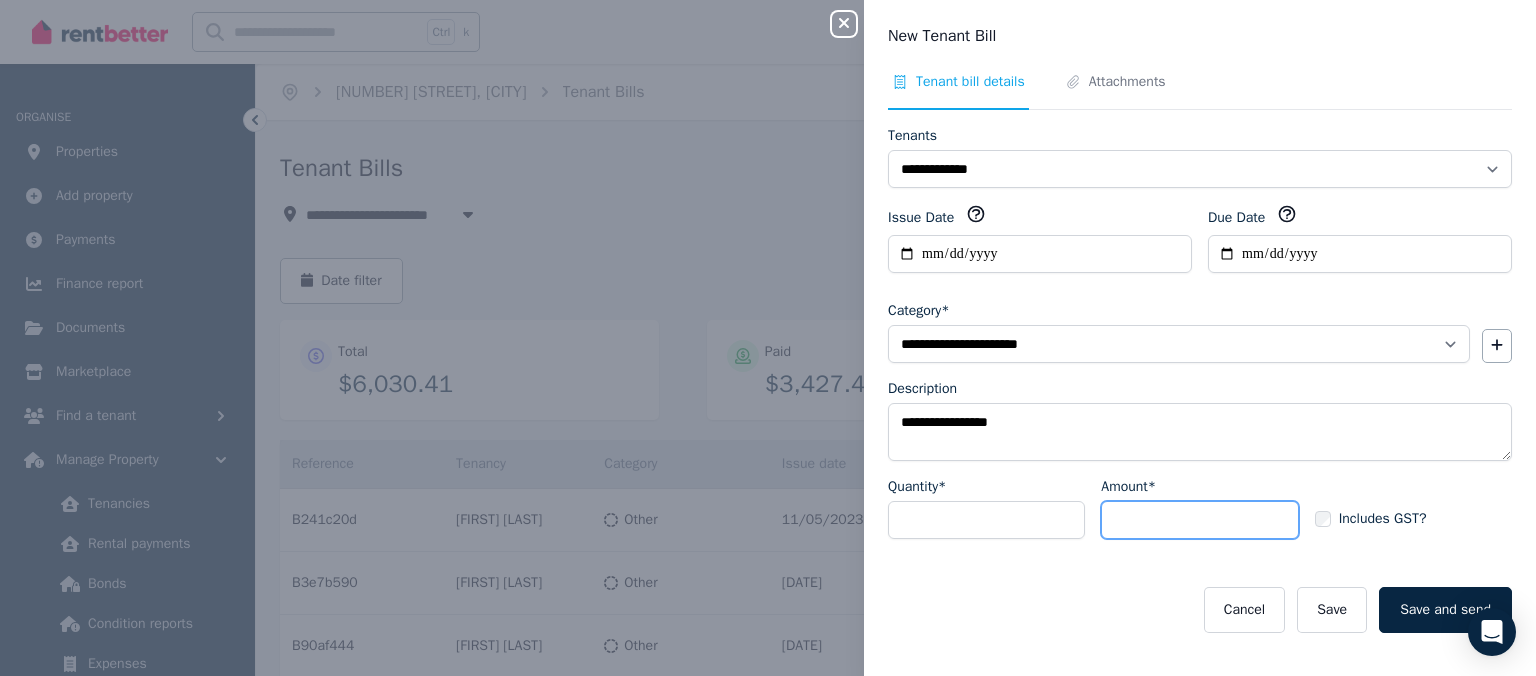 type on "******" 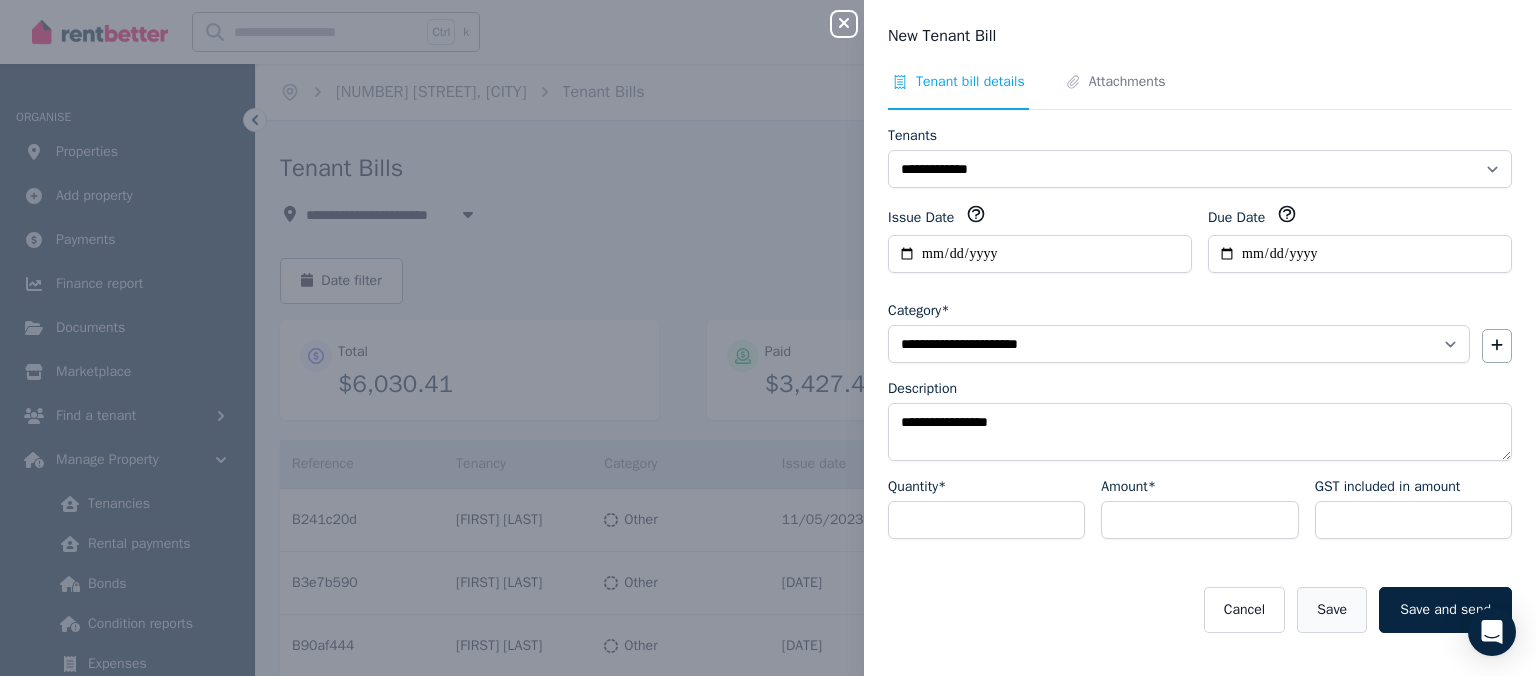 click on "Save" at bounding box center [1332, 610] 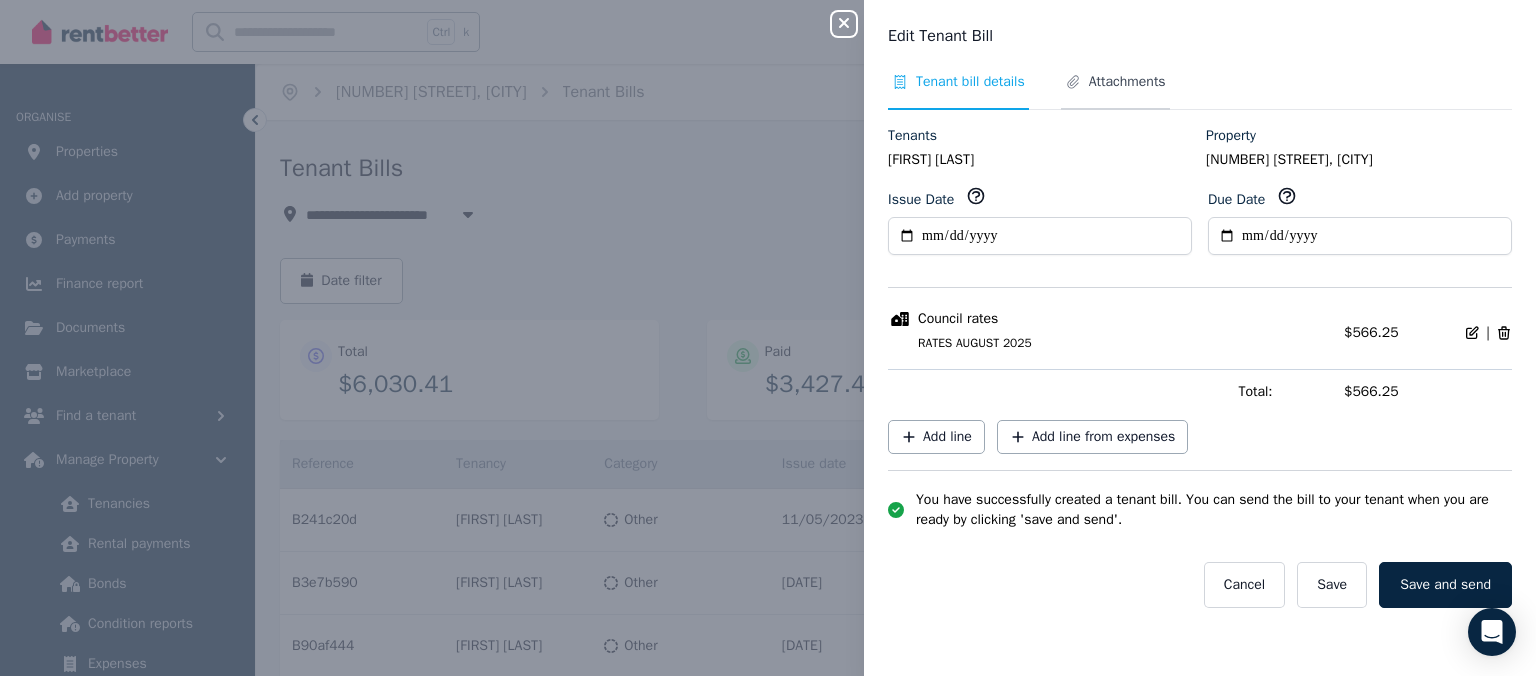 click on "Attachments" at bounding box center (1127, 82) 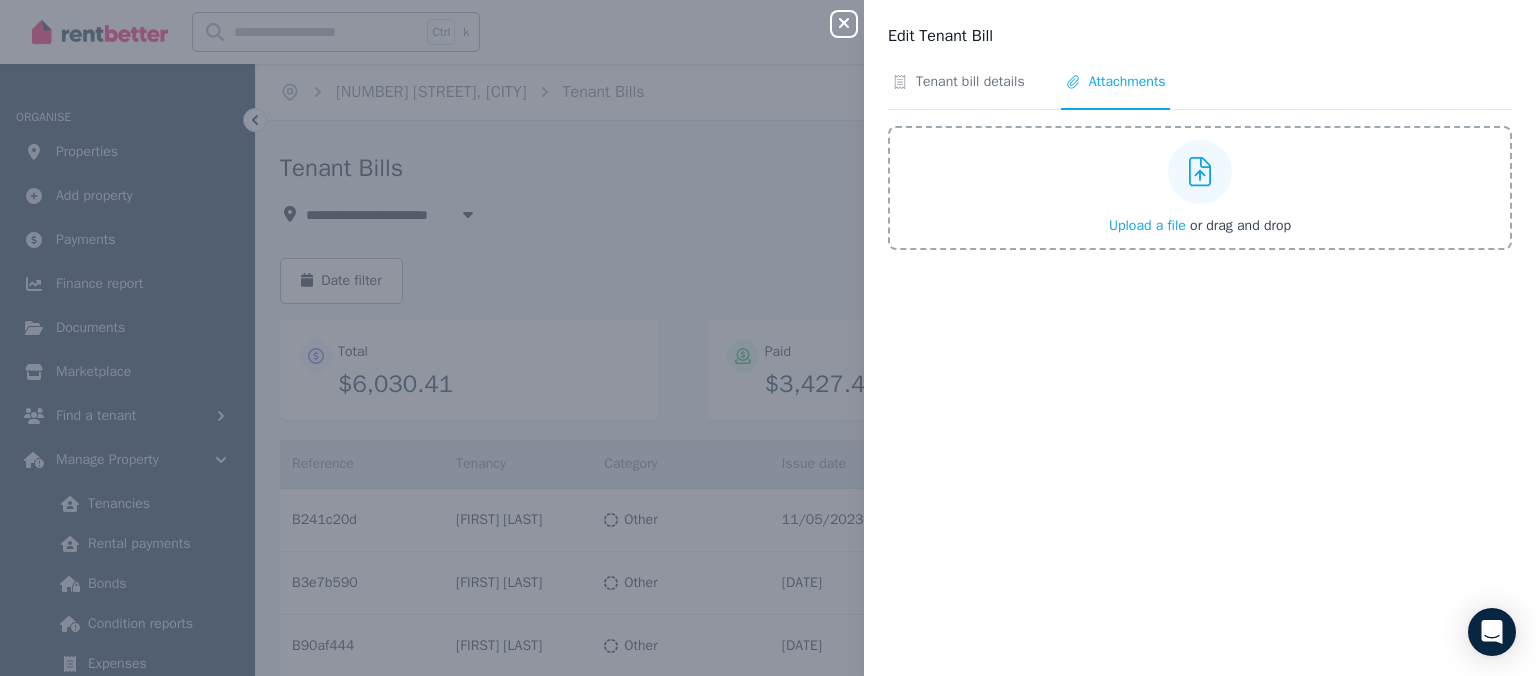 click on "Upload a file   or drag and drop" at bounding box center (1200, 188) 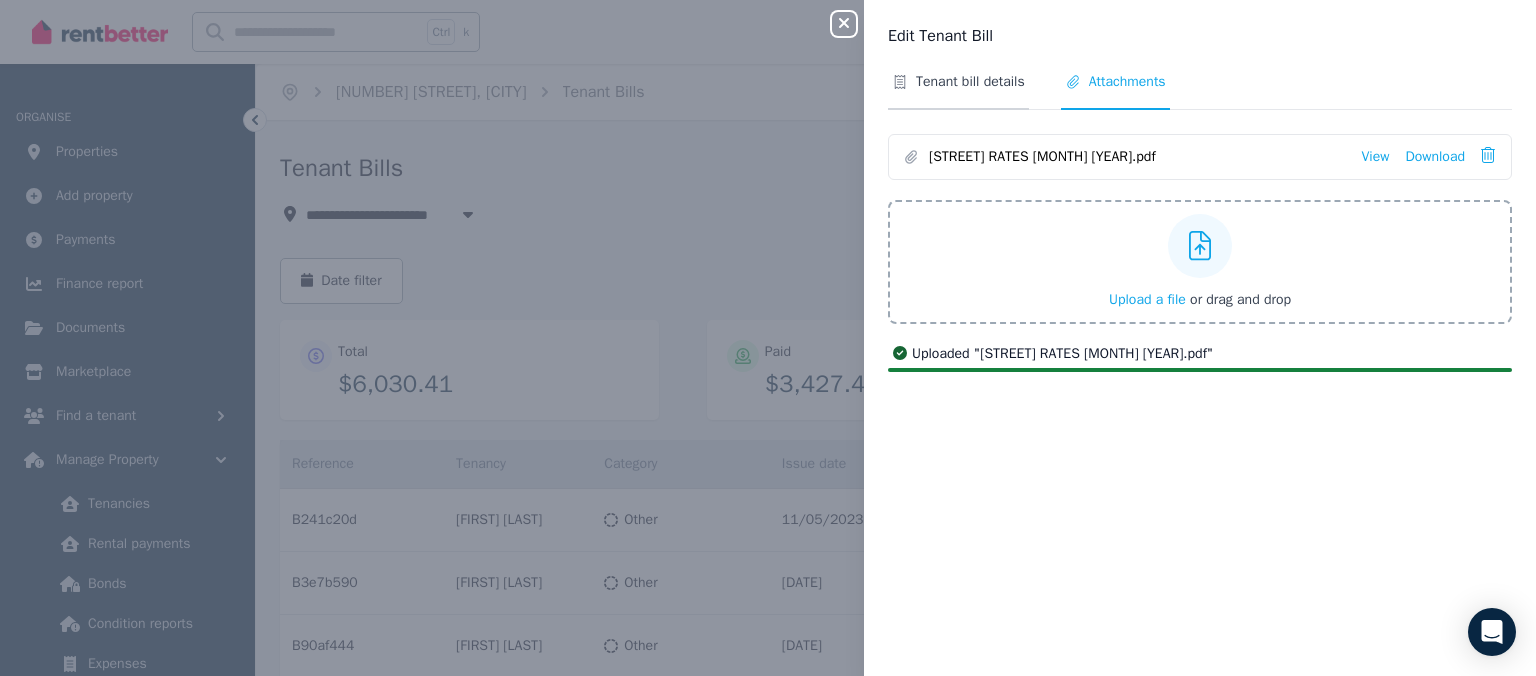 click on "Tenant bill details" at bounding box center [970, 82] 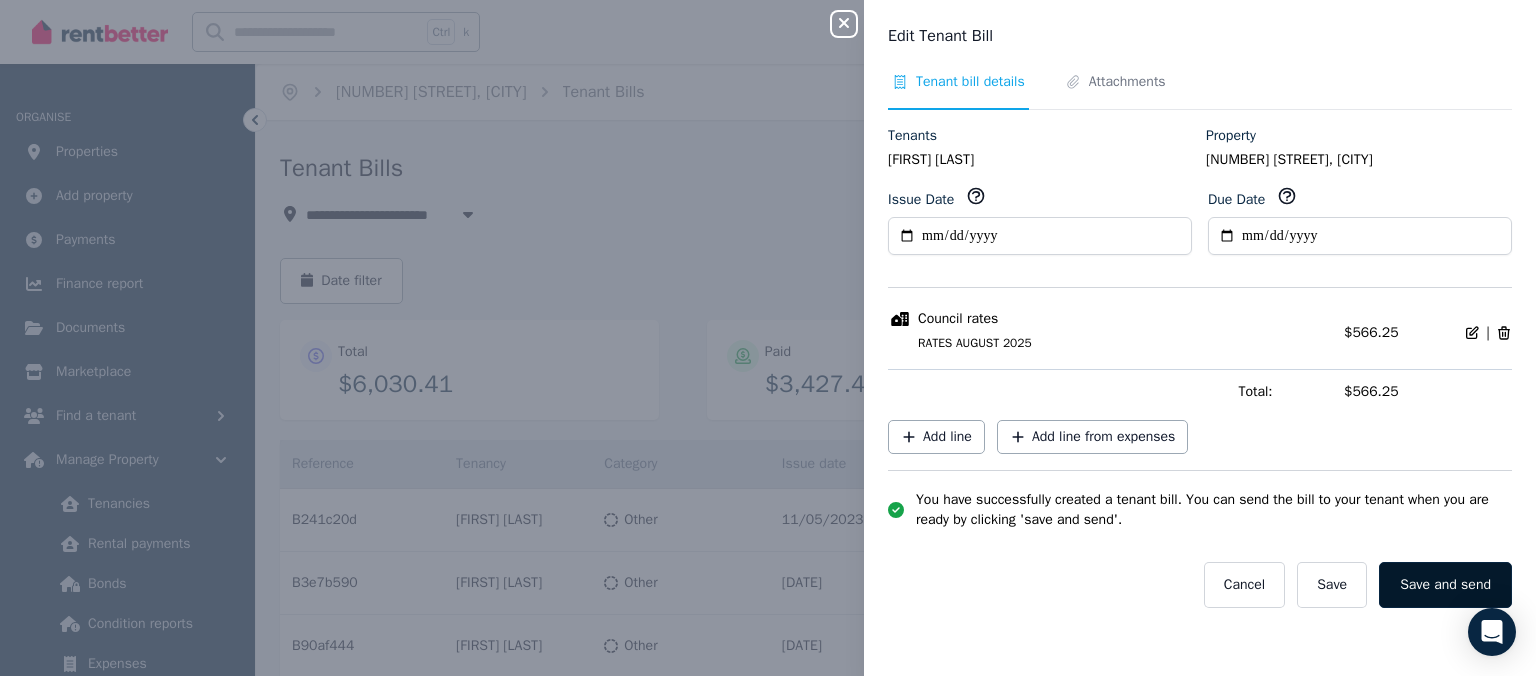 click on "Save and send" at bounding box center (1445, 585) 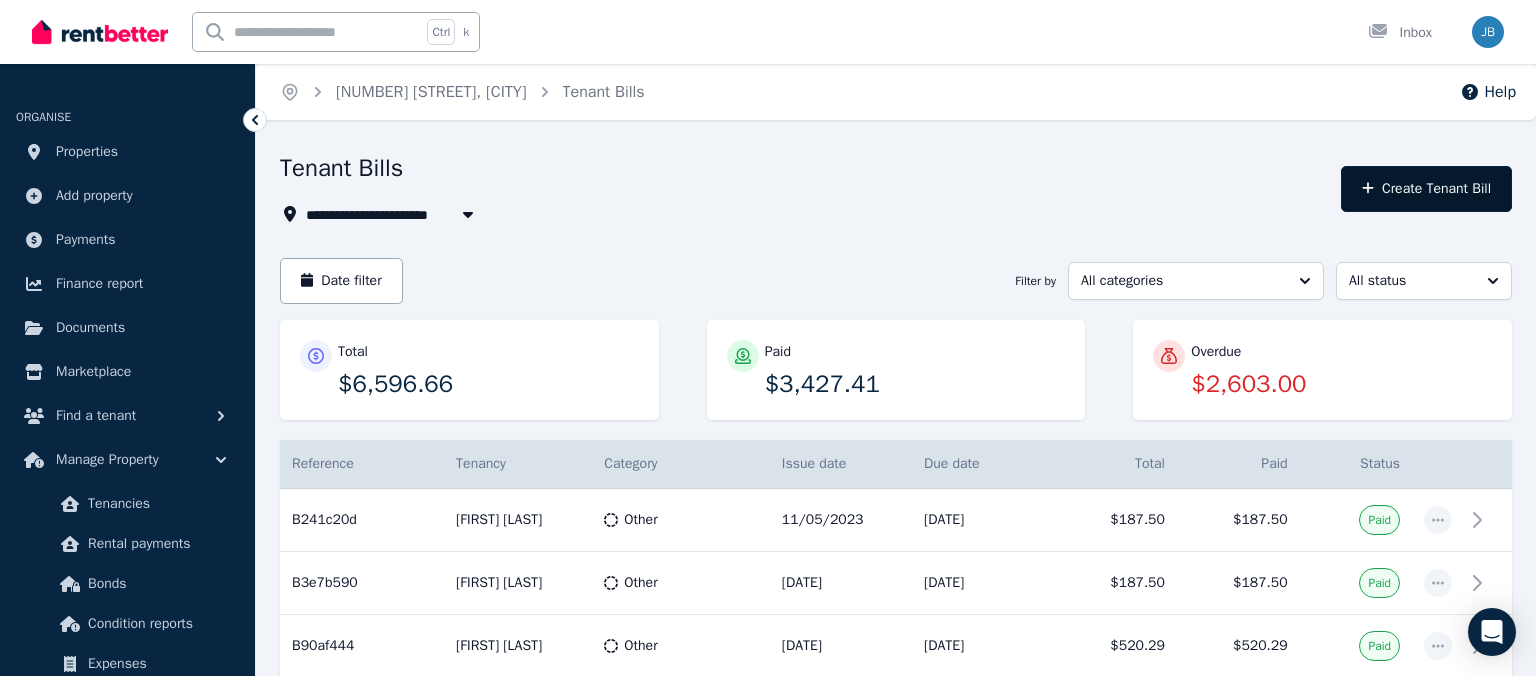 click on "Create Tenant Bill" at bounding box center (1426, 189) 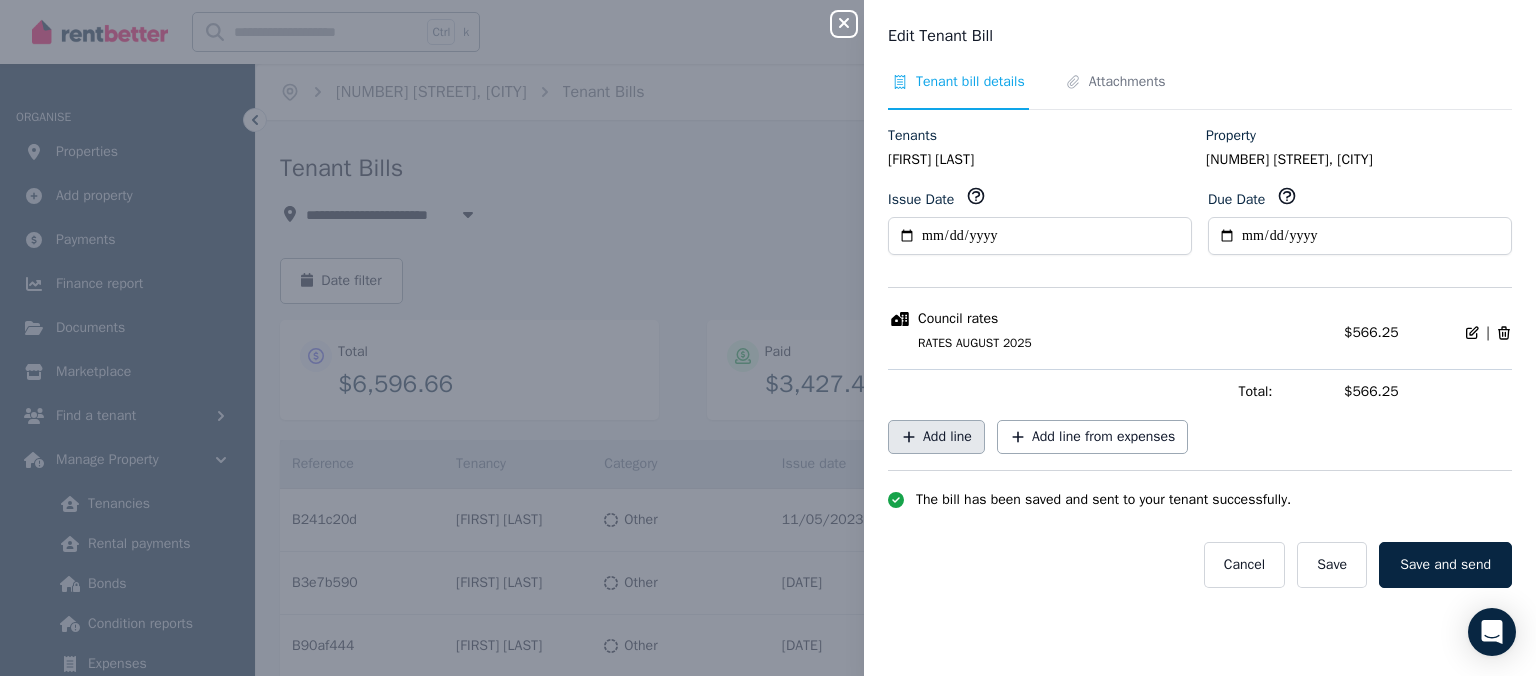 click on "Add line" at bounding box center [936, 437] 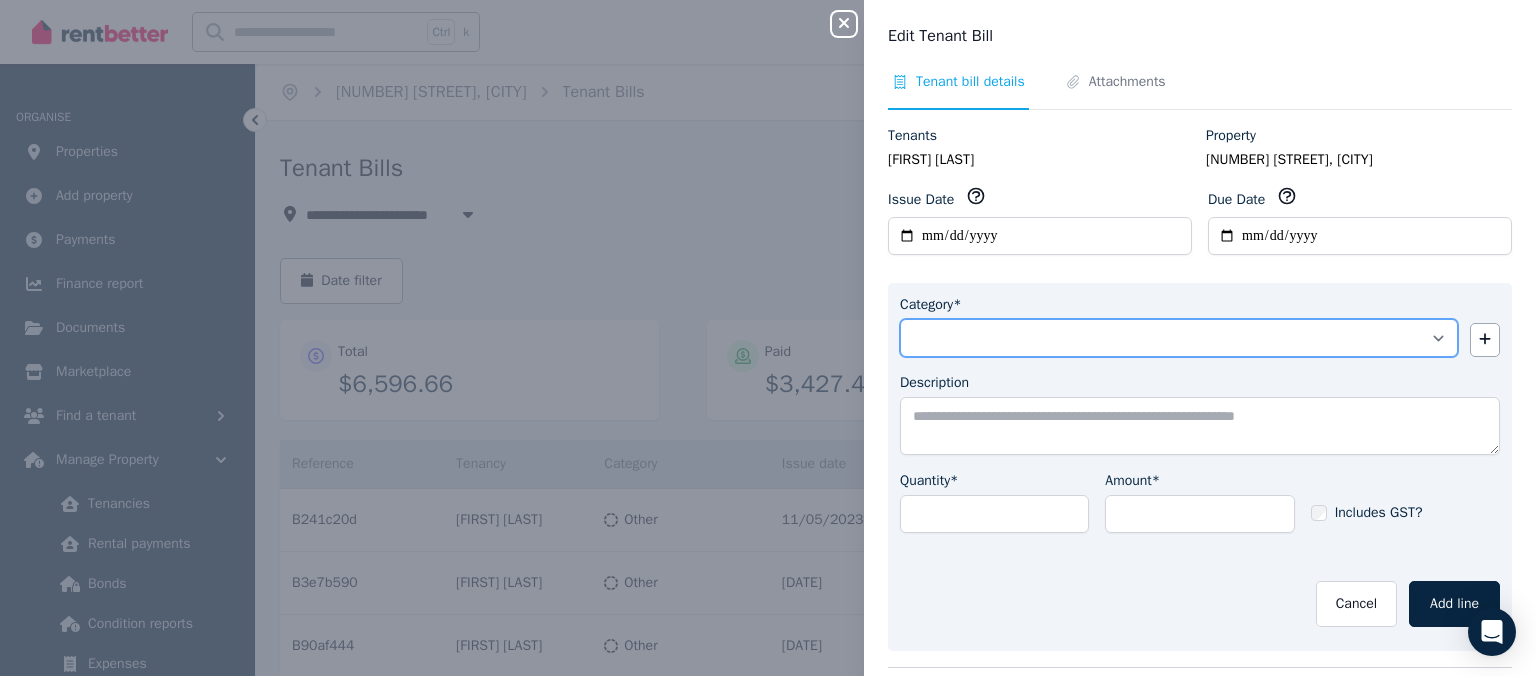 click on "**********" at bounding box center (1179, 338) 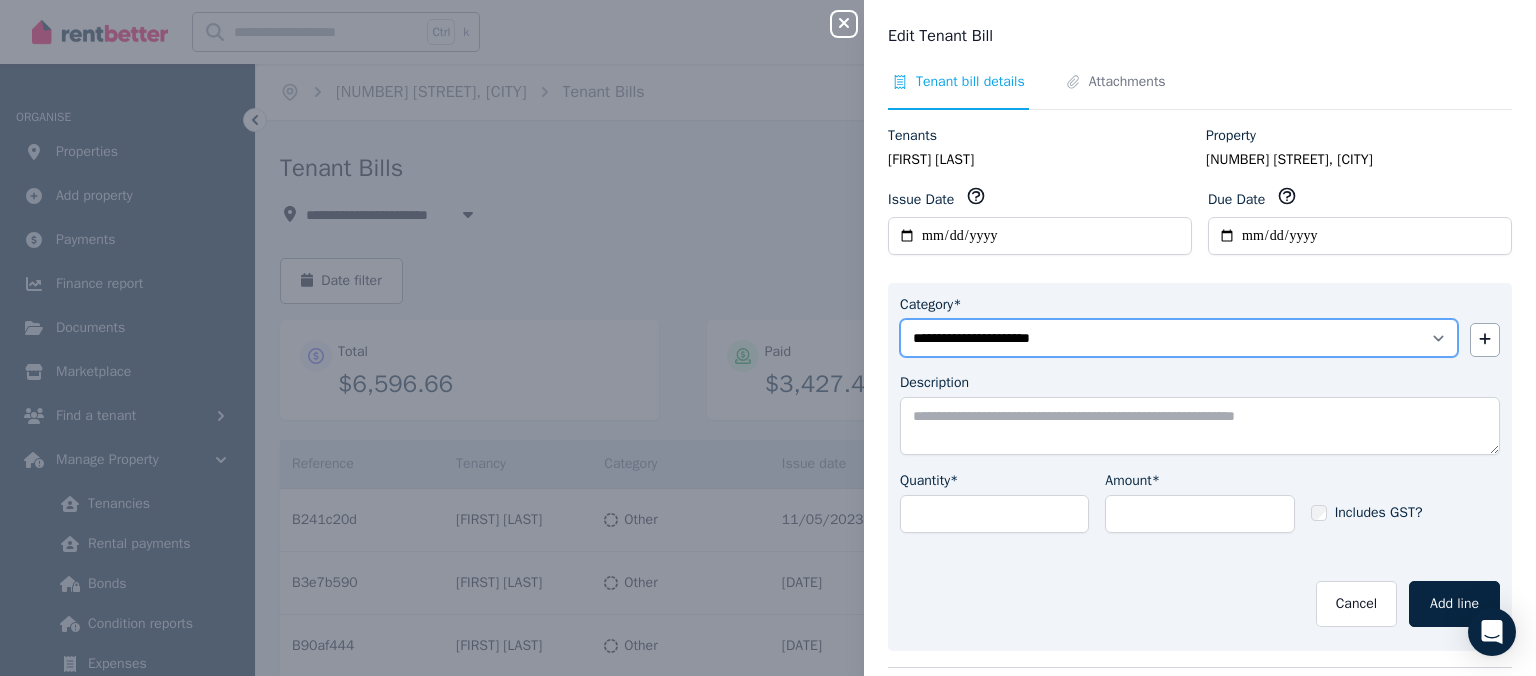 click on "**********" at bounding box center (0, 0) 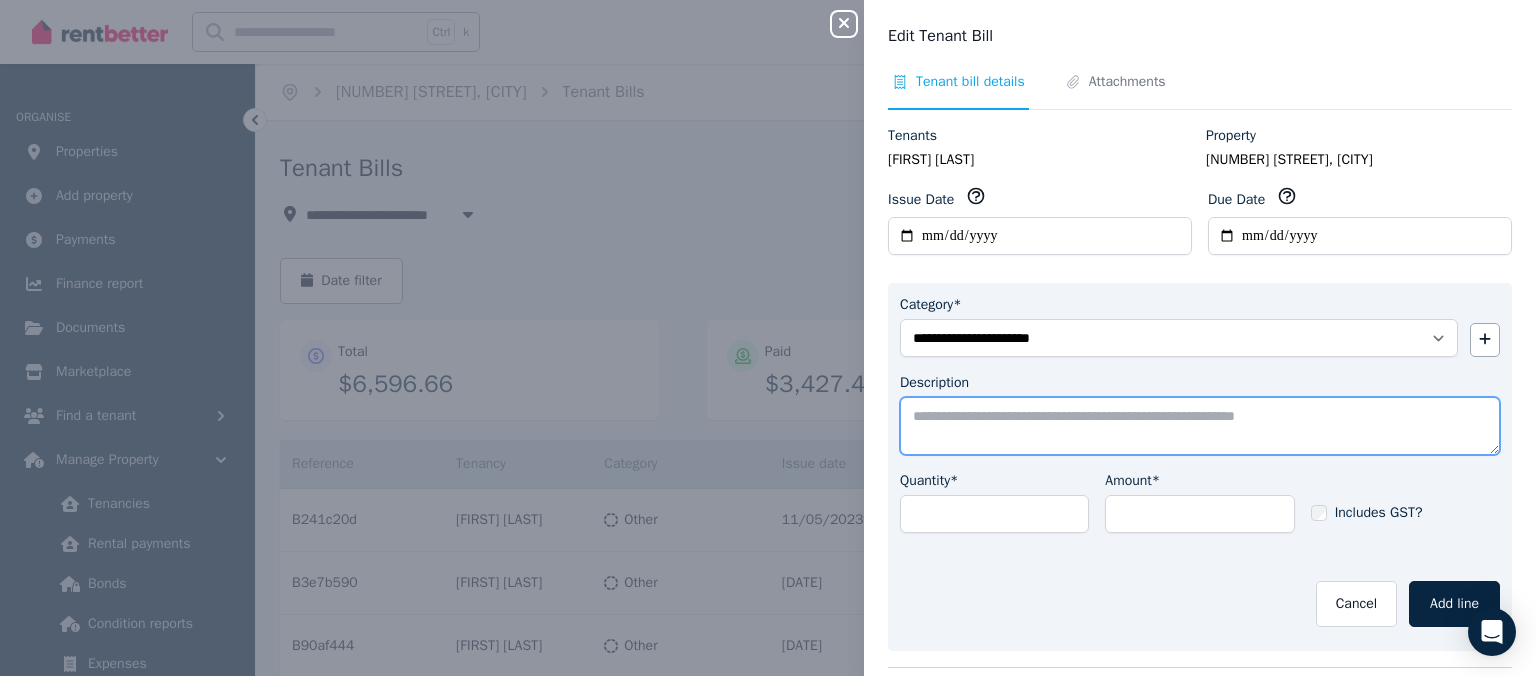 click on "Description" at bounding box center (1200, 426) 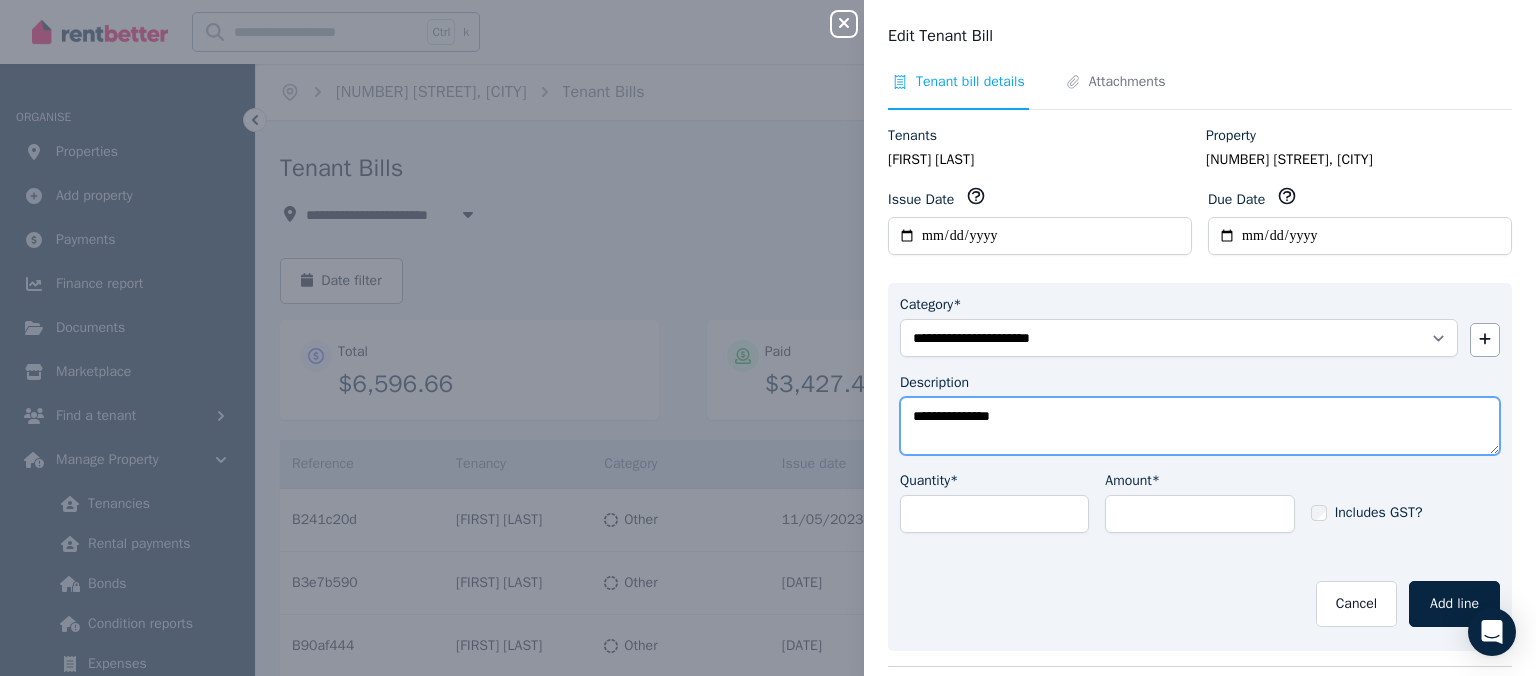 type on "**********" 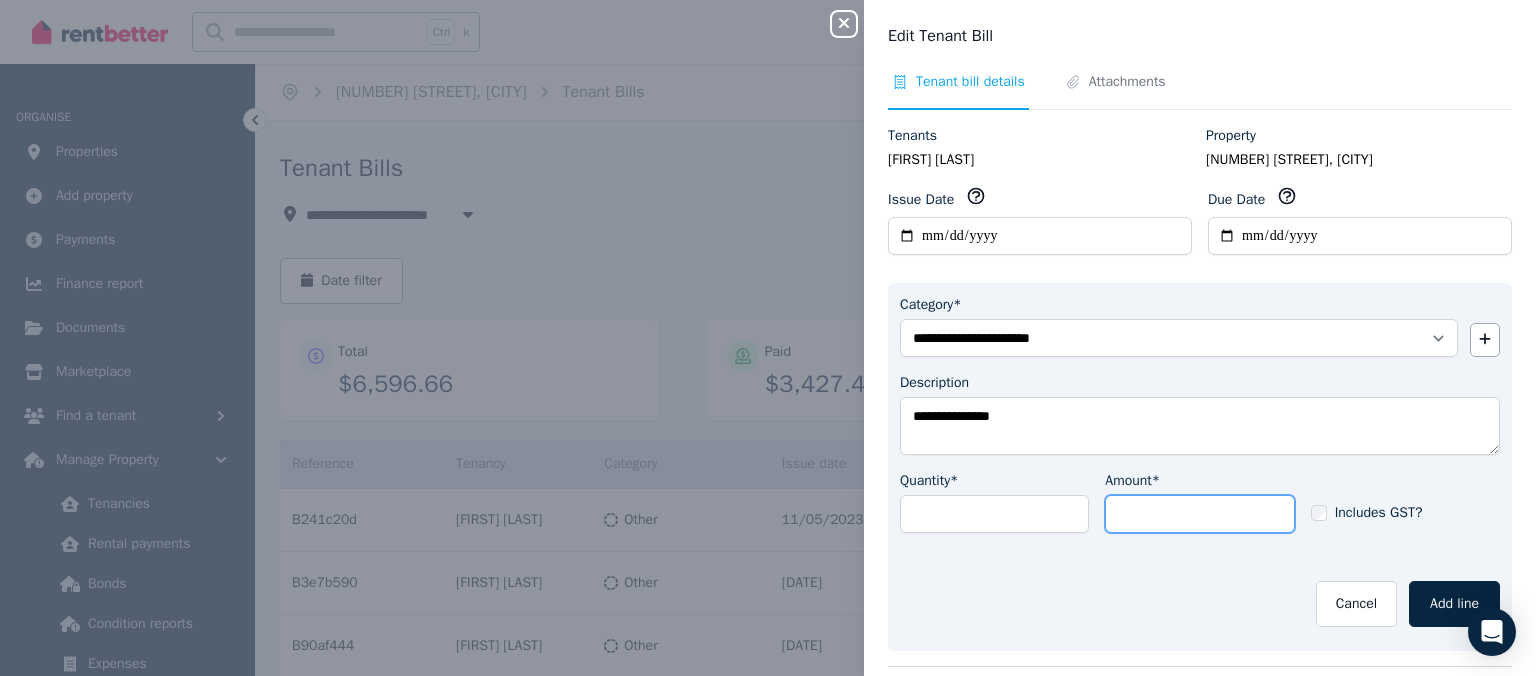click on "Amount*" at bounding box center (1199, 514) 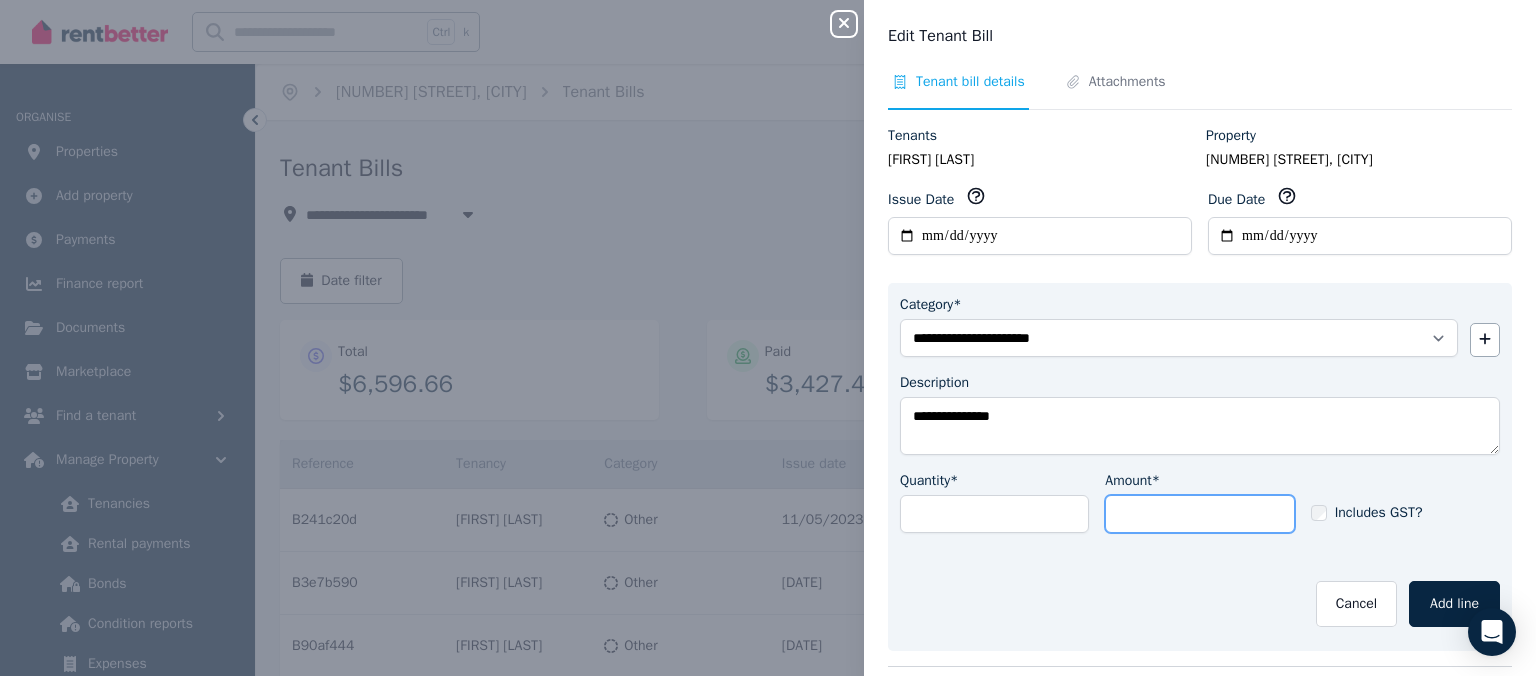 type on "***" 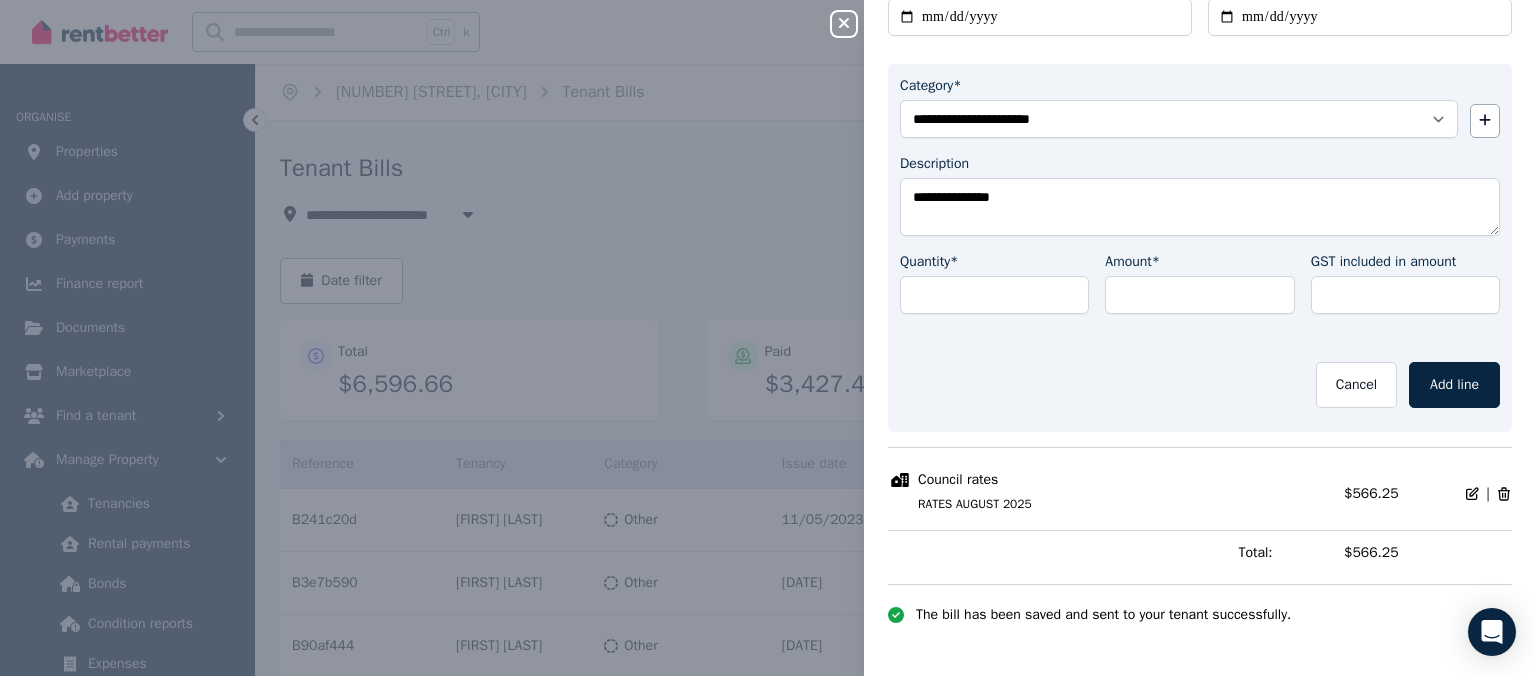 scroll, scrollTop: 0, scrollLeft: 0, axis: both 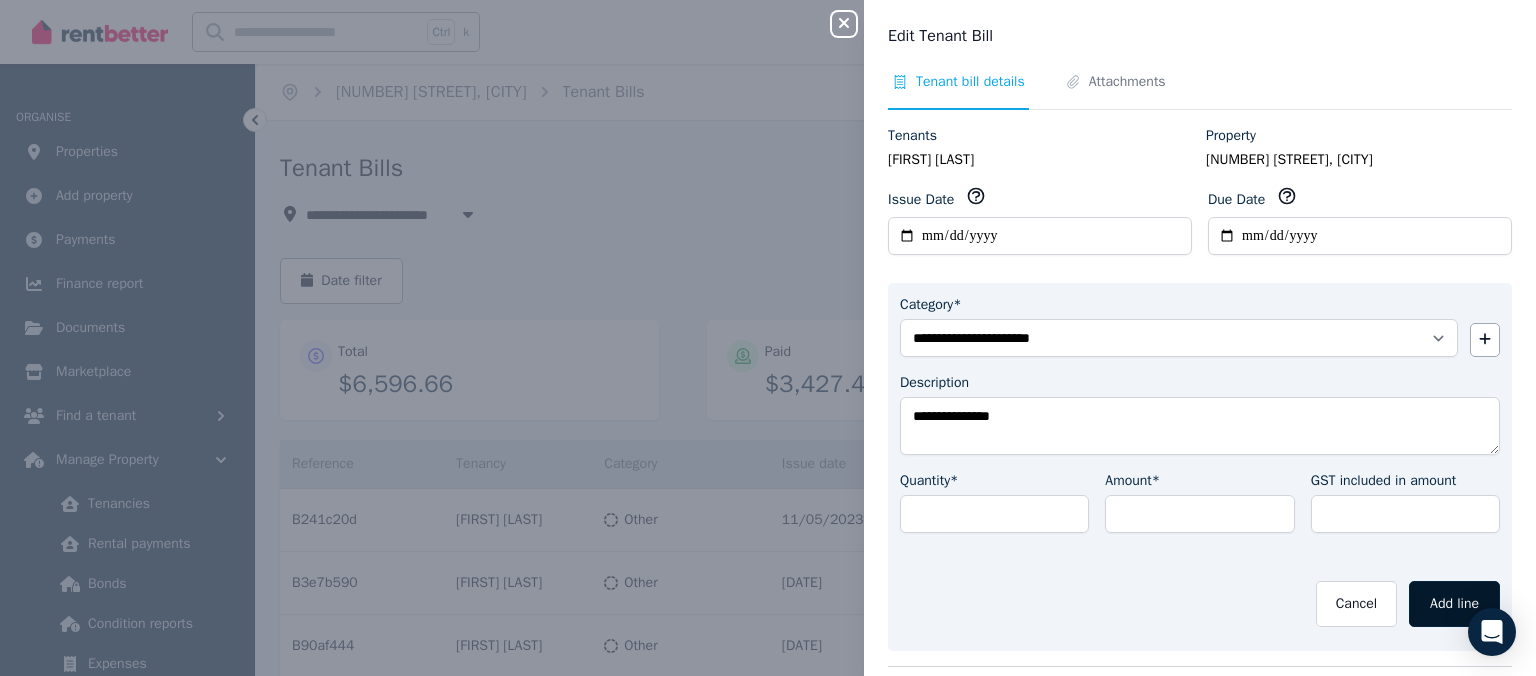 click on "Add line" at bounding box center (1454, 604) 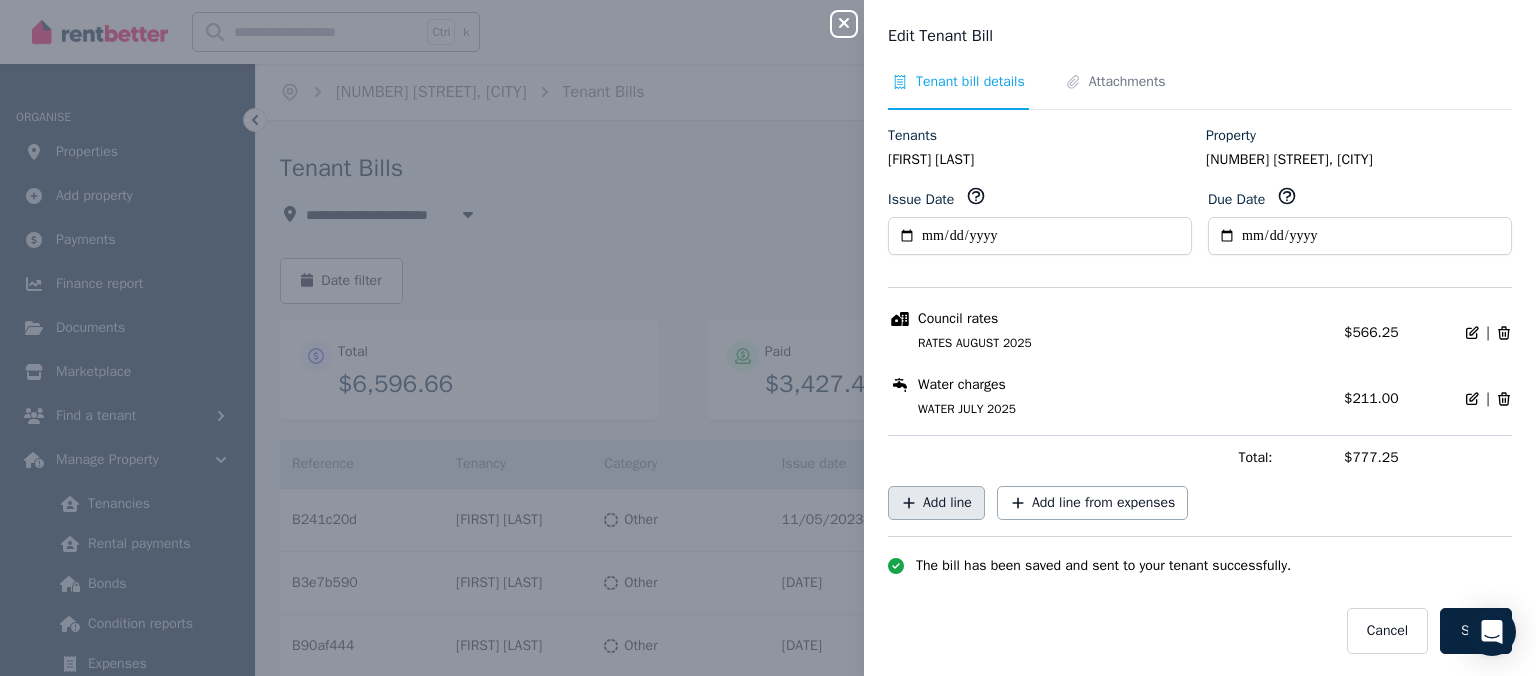 click on "Add line" at bounding box center [947, 503] 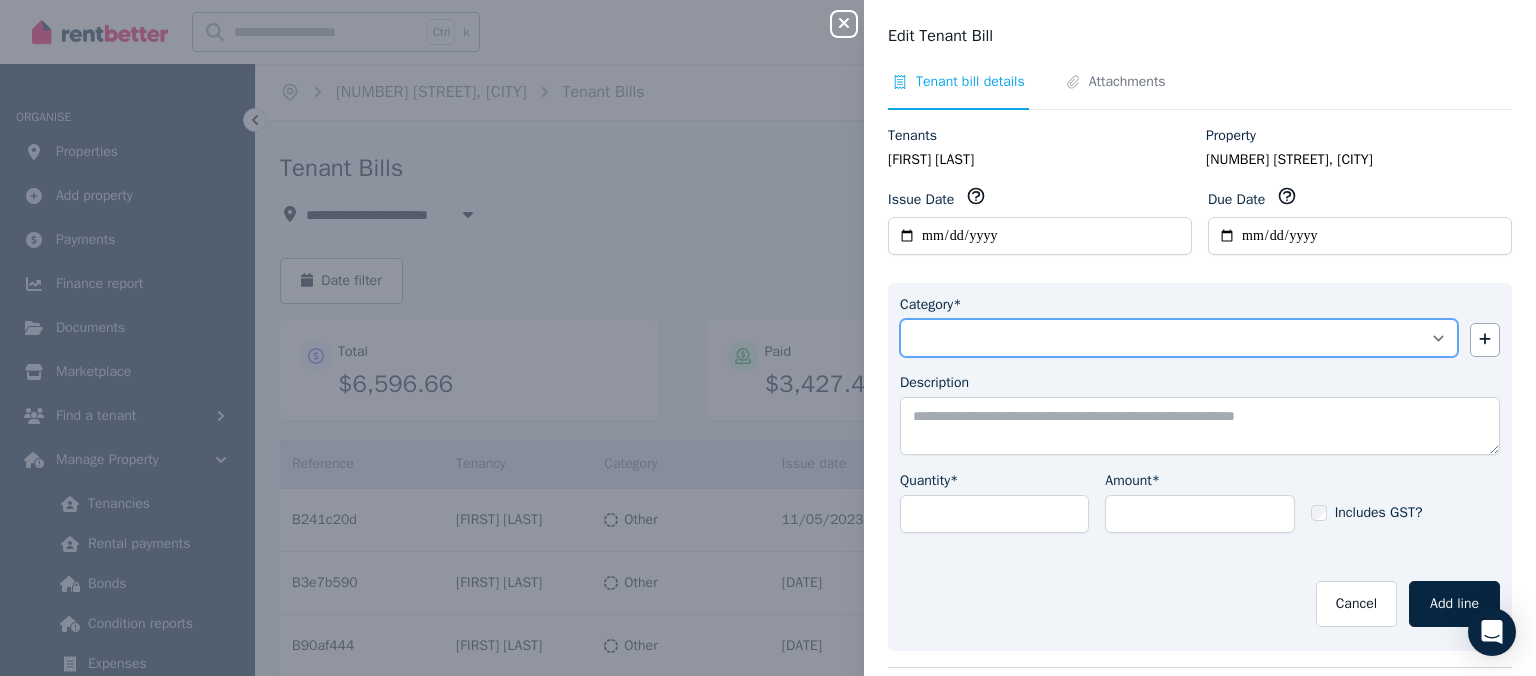 click on "**********" at bounding box center (1179, 338) 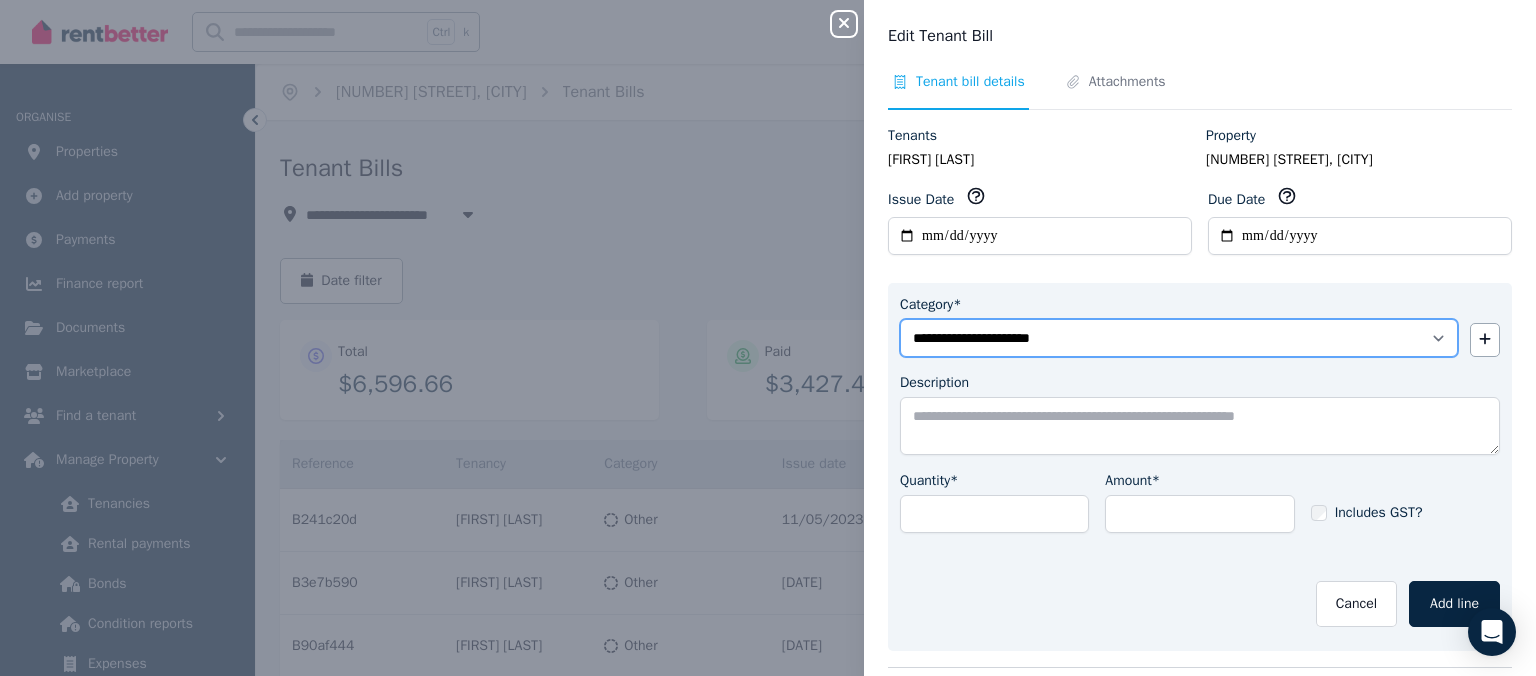 click on "**********" at bounding box center [0, 0] 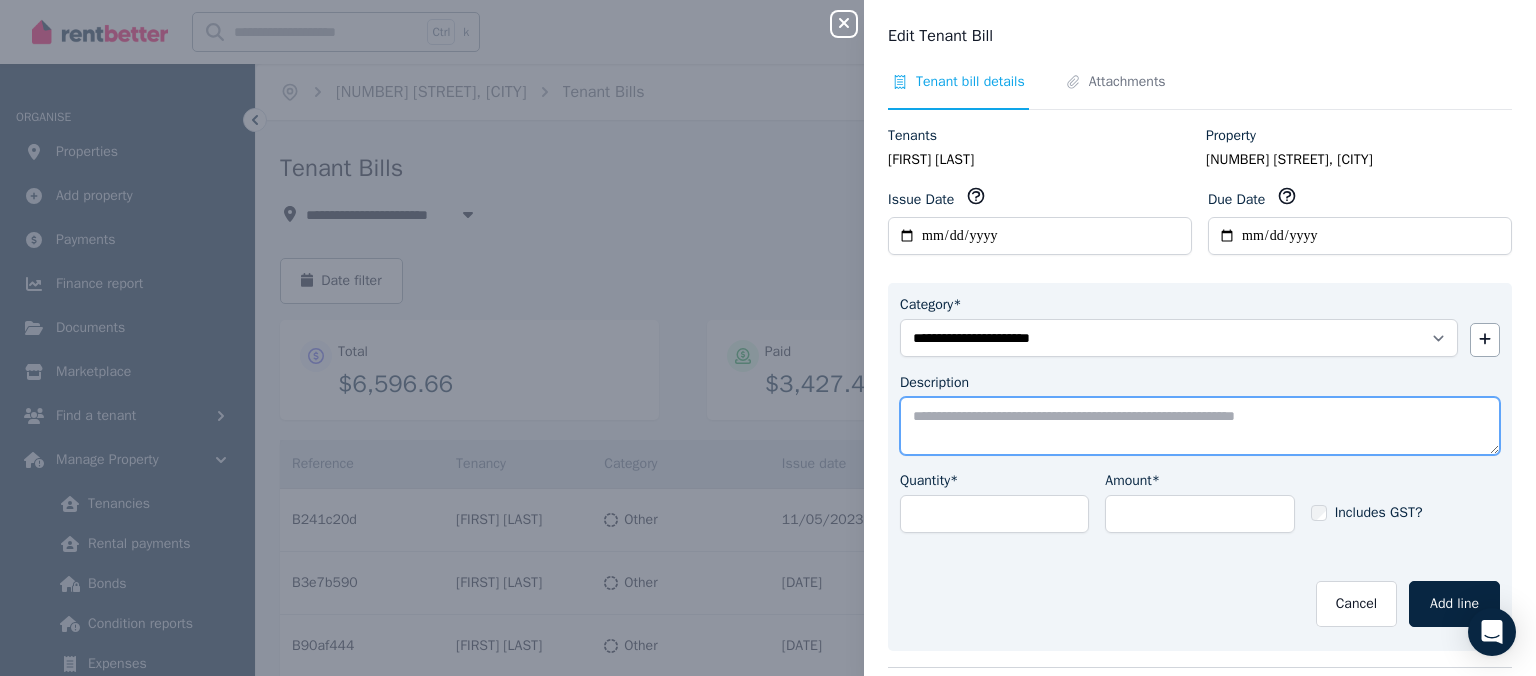 click on "Description" at bounding box center [1200, 426] 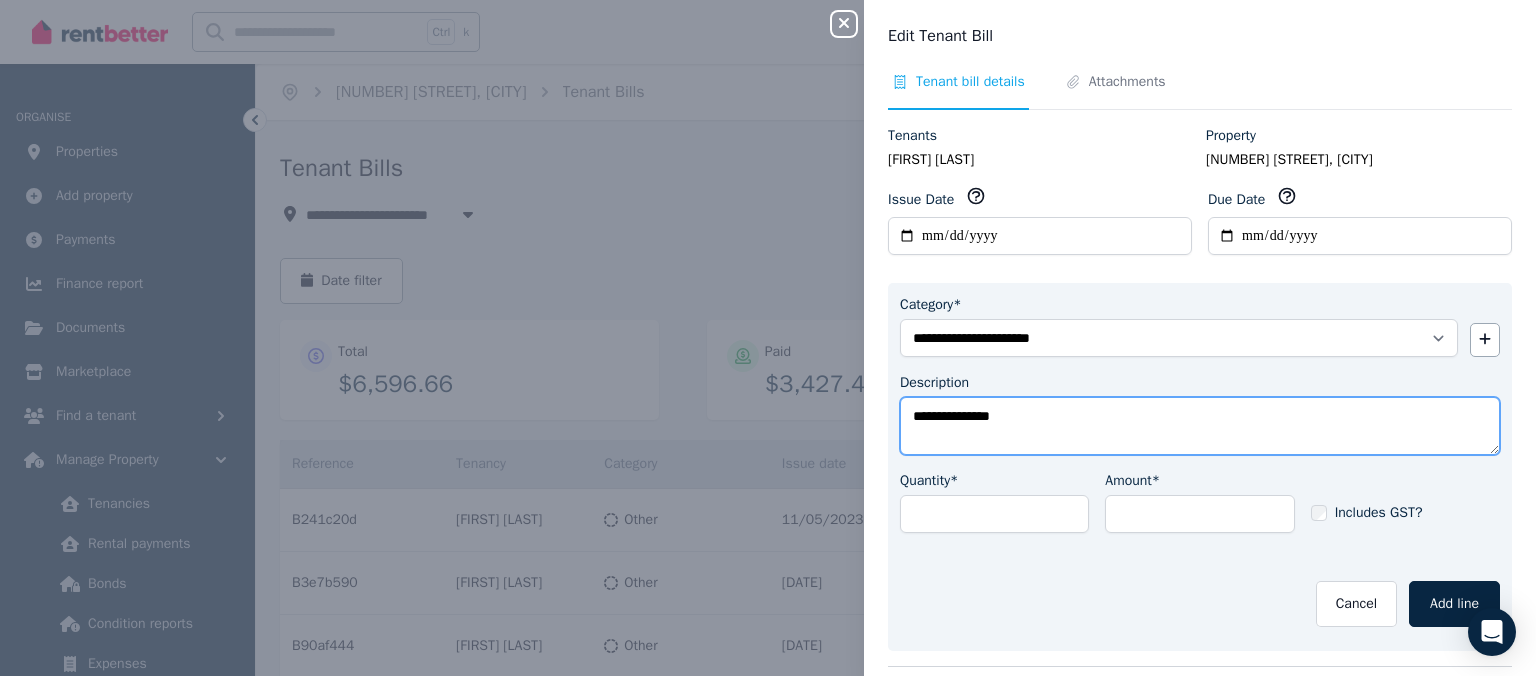 type on "**********" 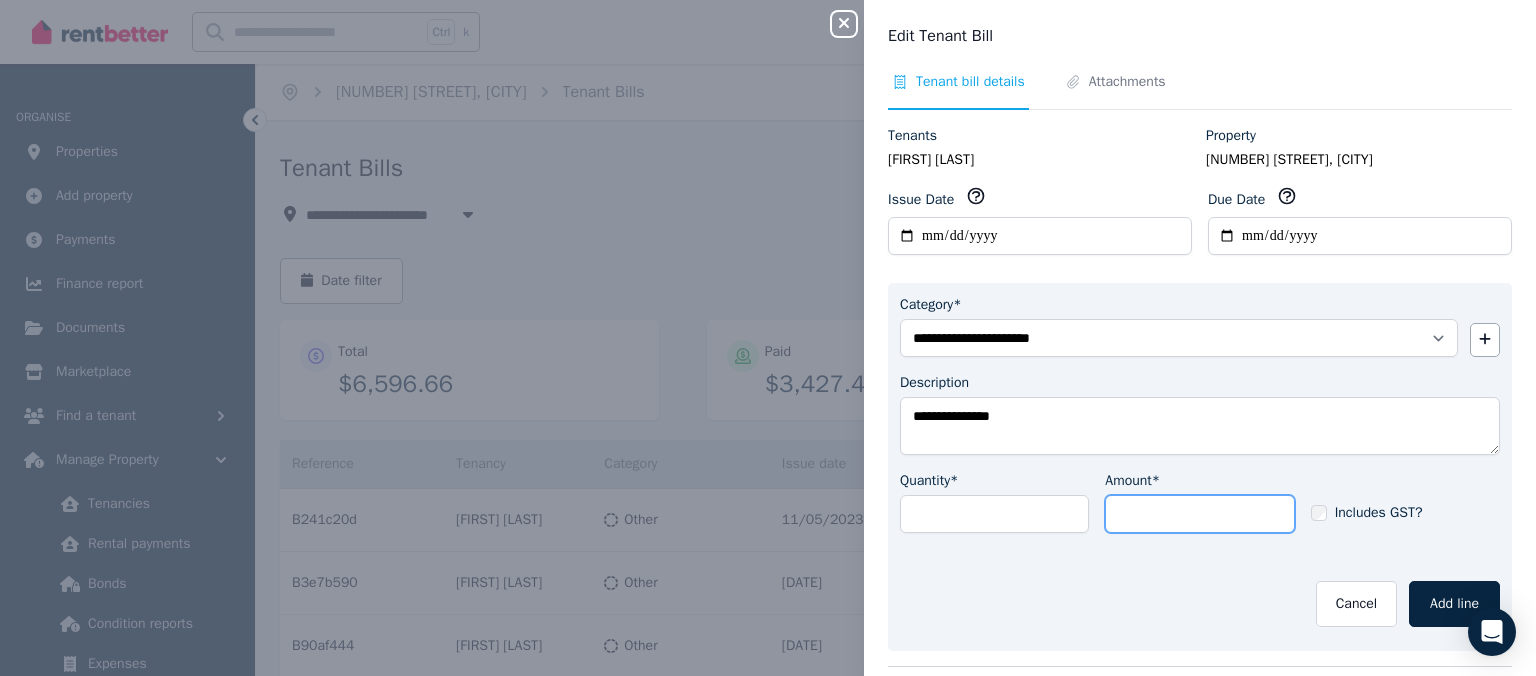 click on "Amount*" at bounding box center (1199, 514) 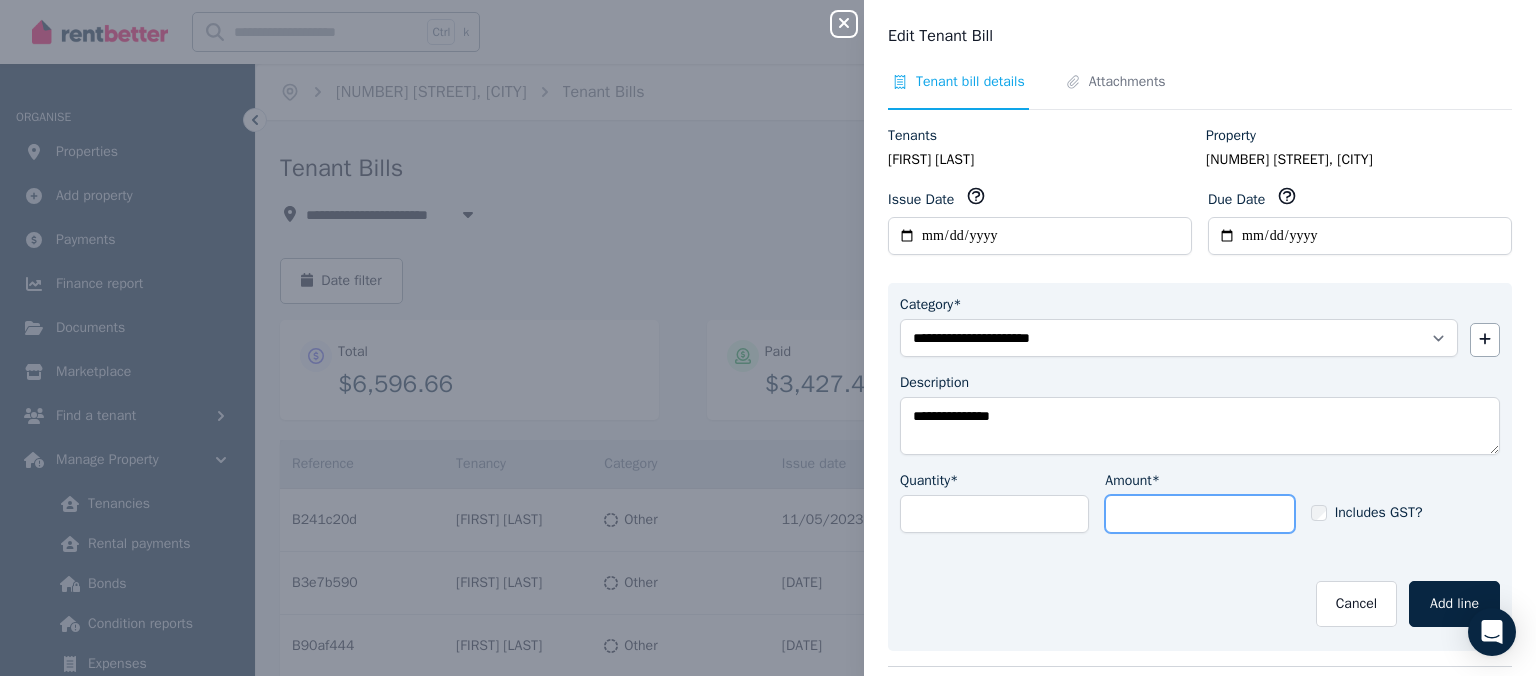 type on "***" 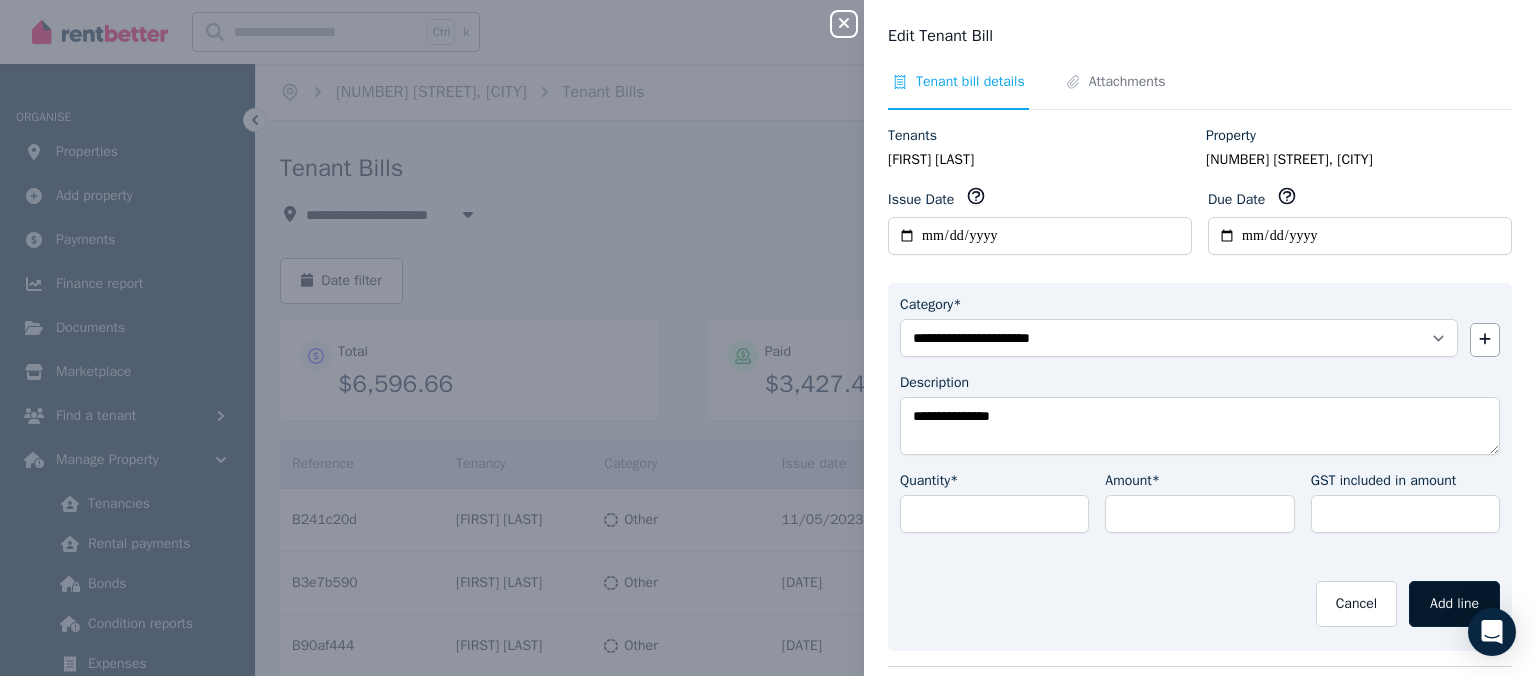 click on "Add line" at bounding box center [1454, 604] 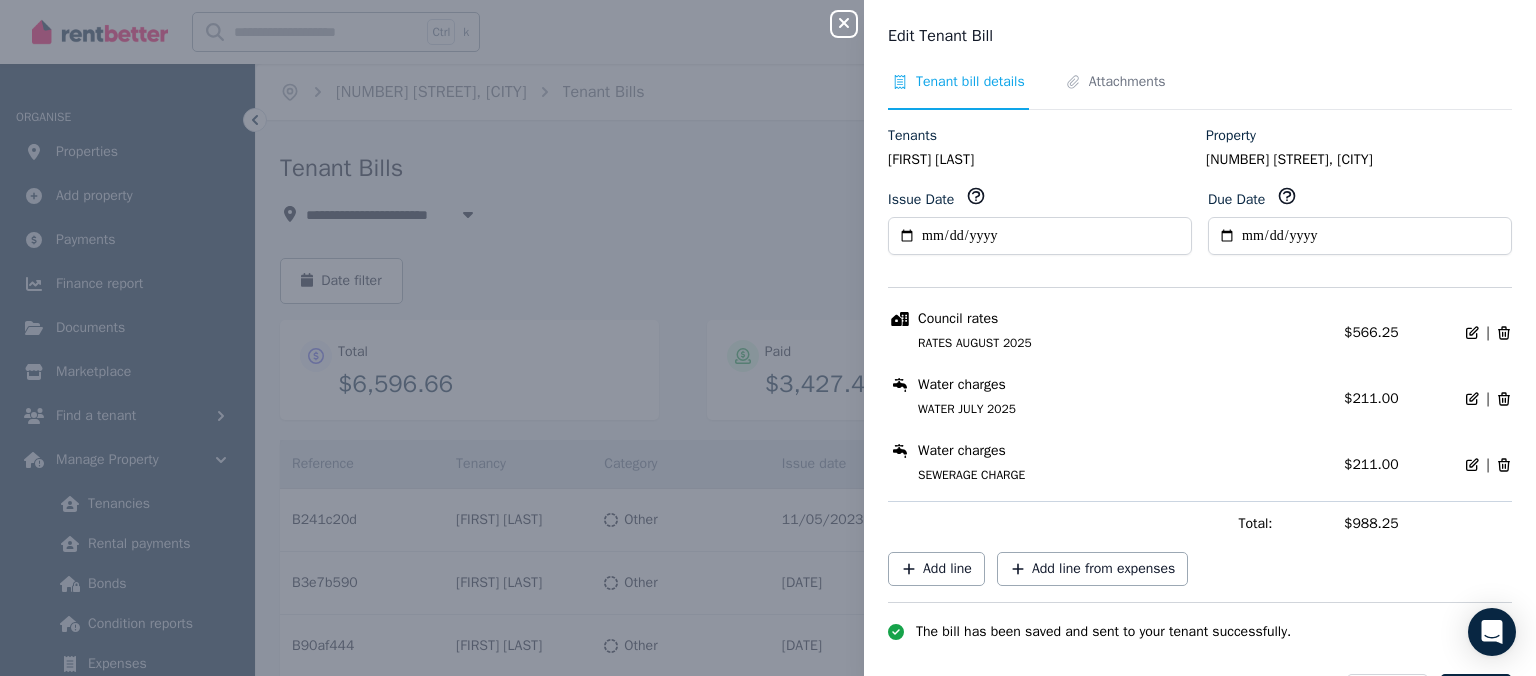 click on "Water charges" at bounding box center (962, 385) 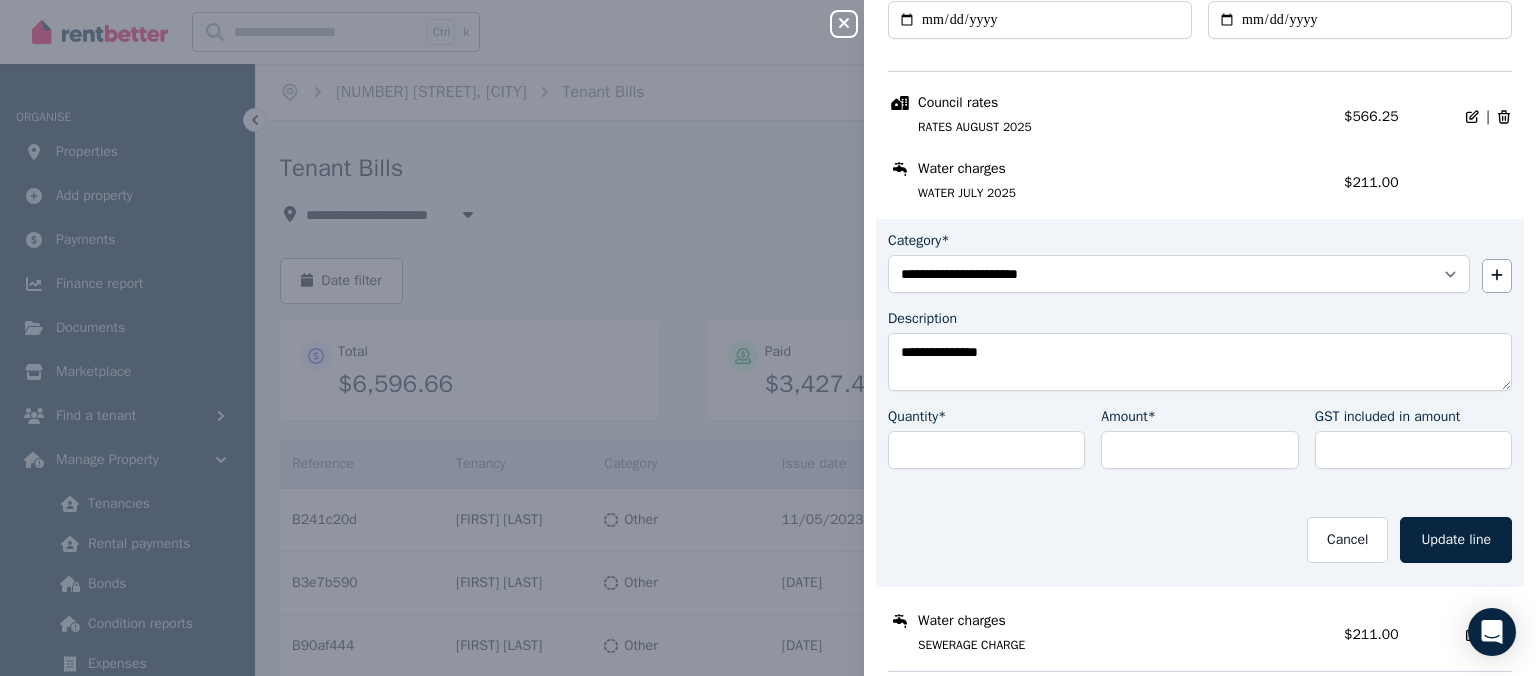 scroll, scrollTop: 254, scrollLeft: 0, axis: vertical 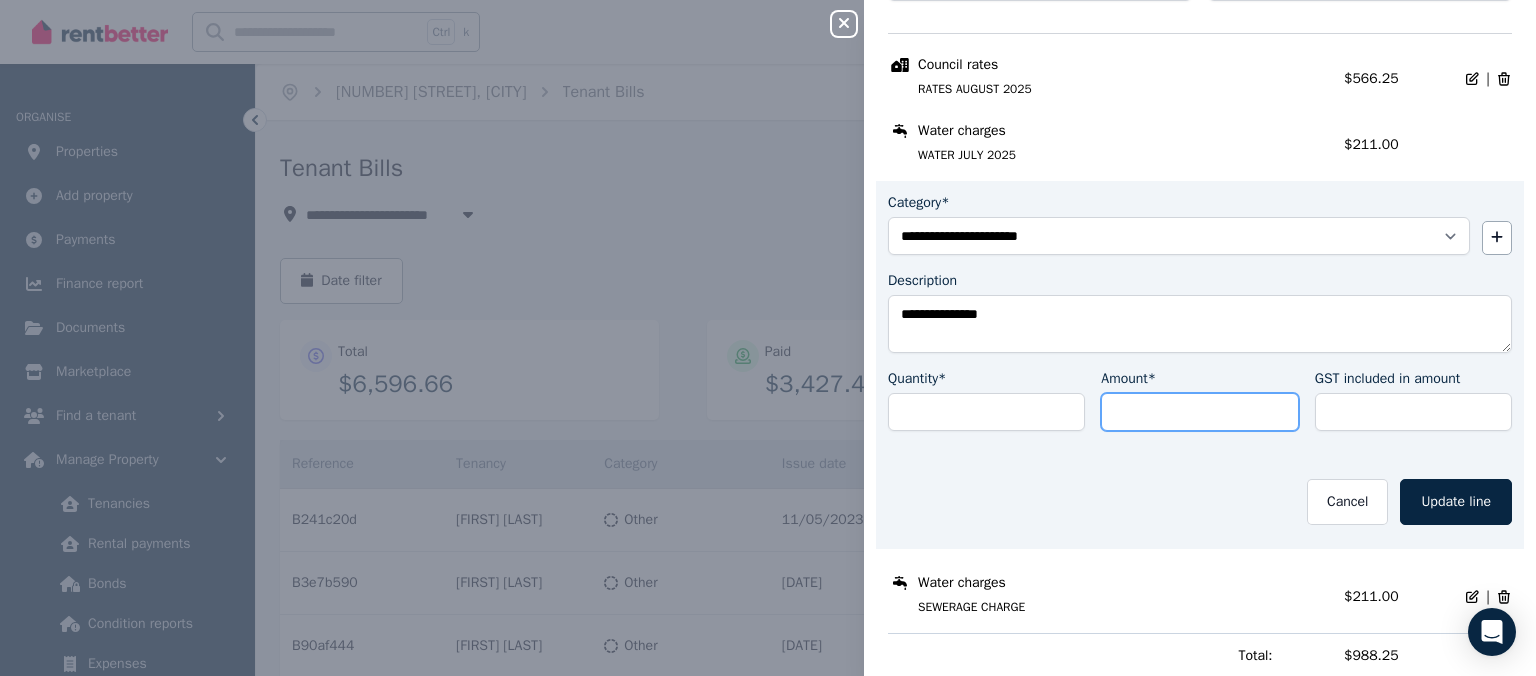 drag, startPoint x: 1163, startPoint y: 406, endPoint x: 1031, endPoint y: 406, distance: 132 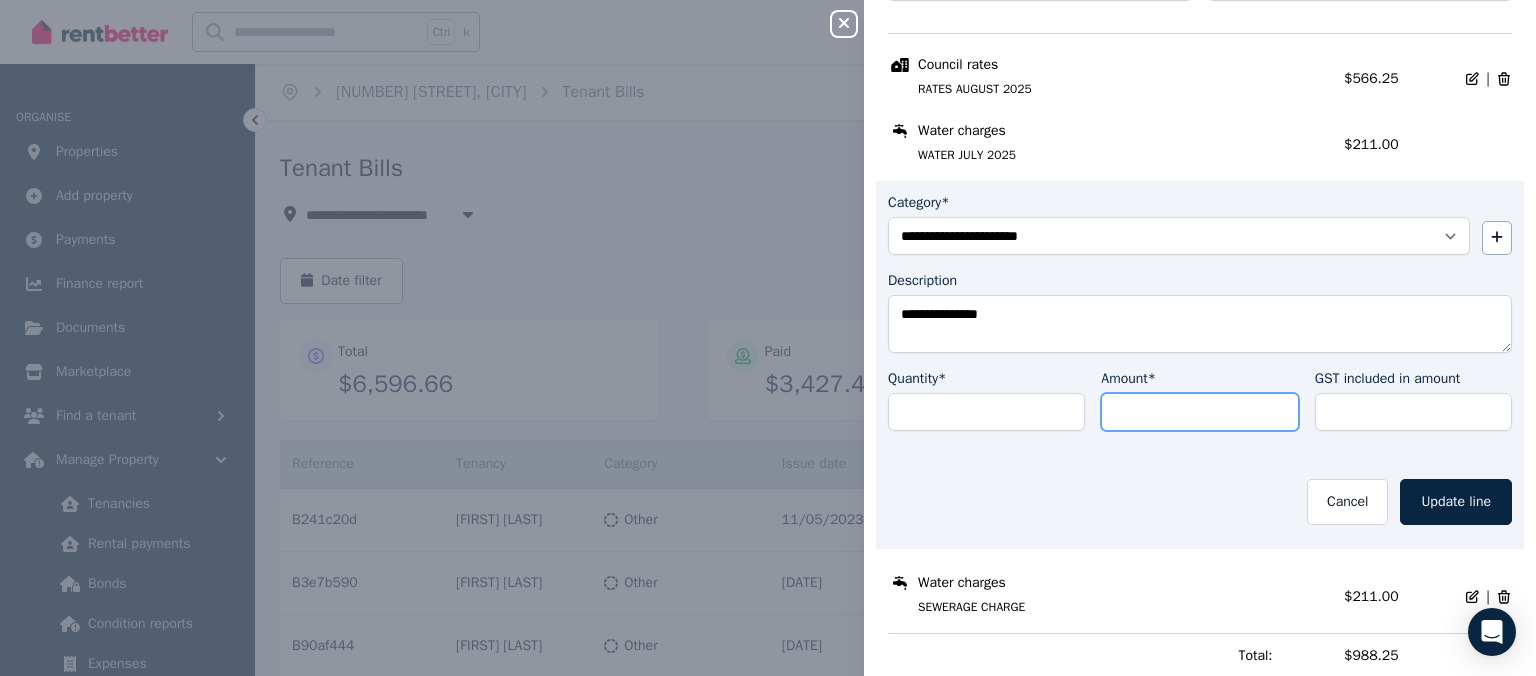 type on "*" 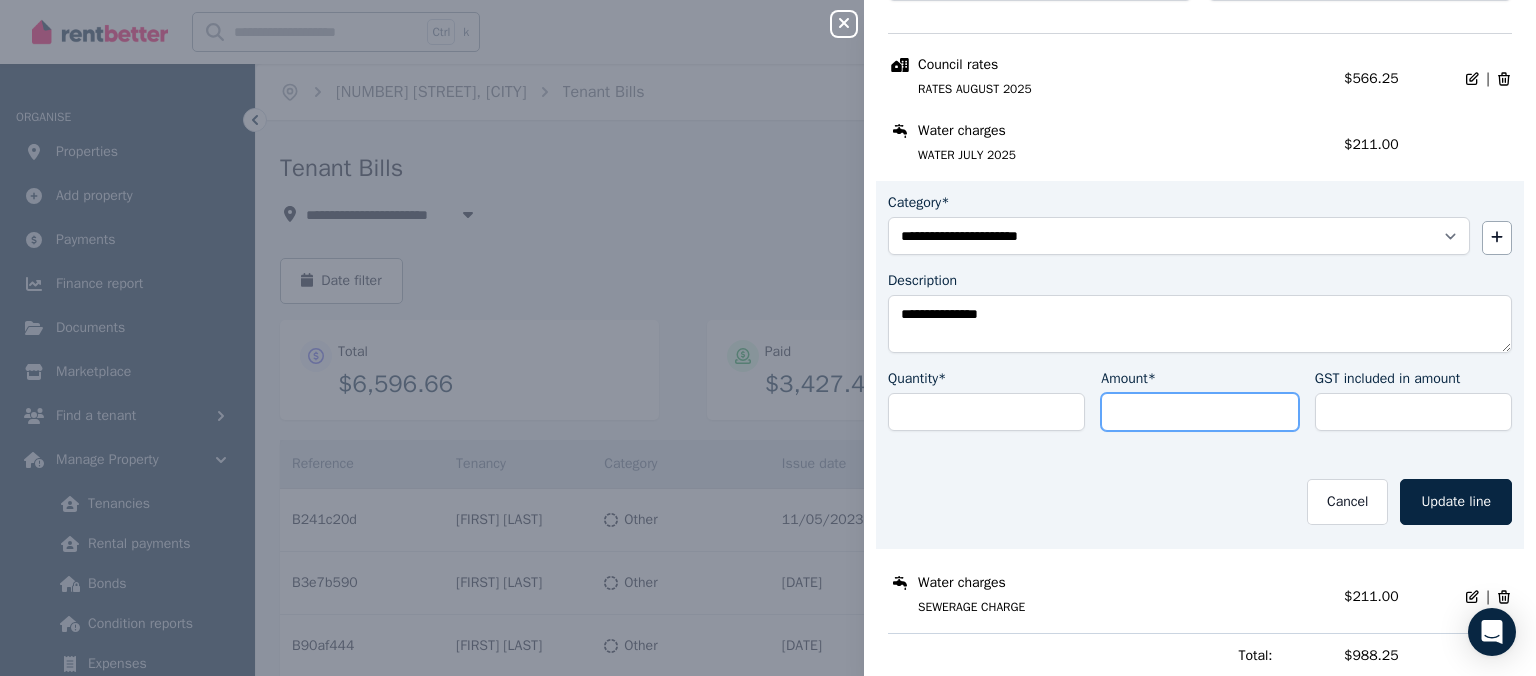 type on "****" 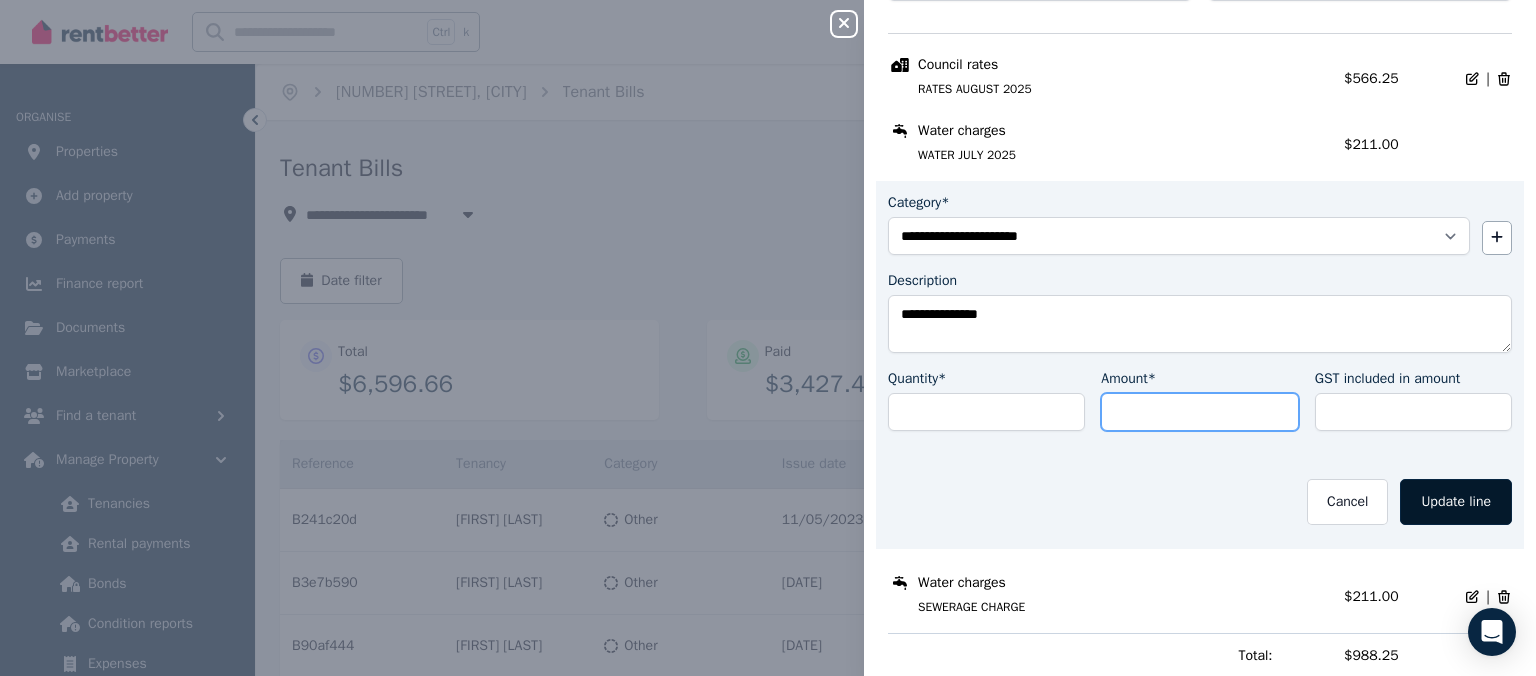 type on "****" 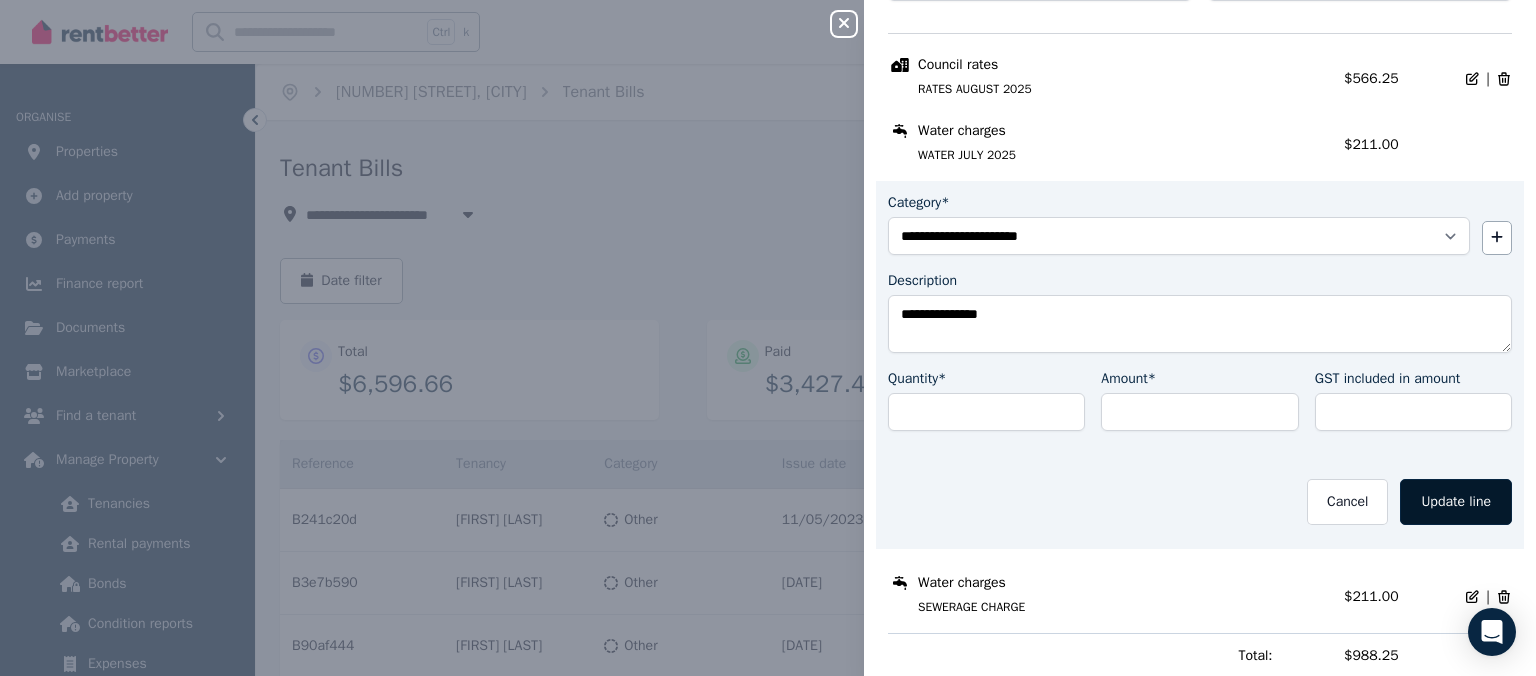 click on "Update line" at bounding box center (1456, 502) 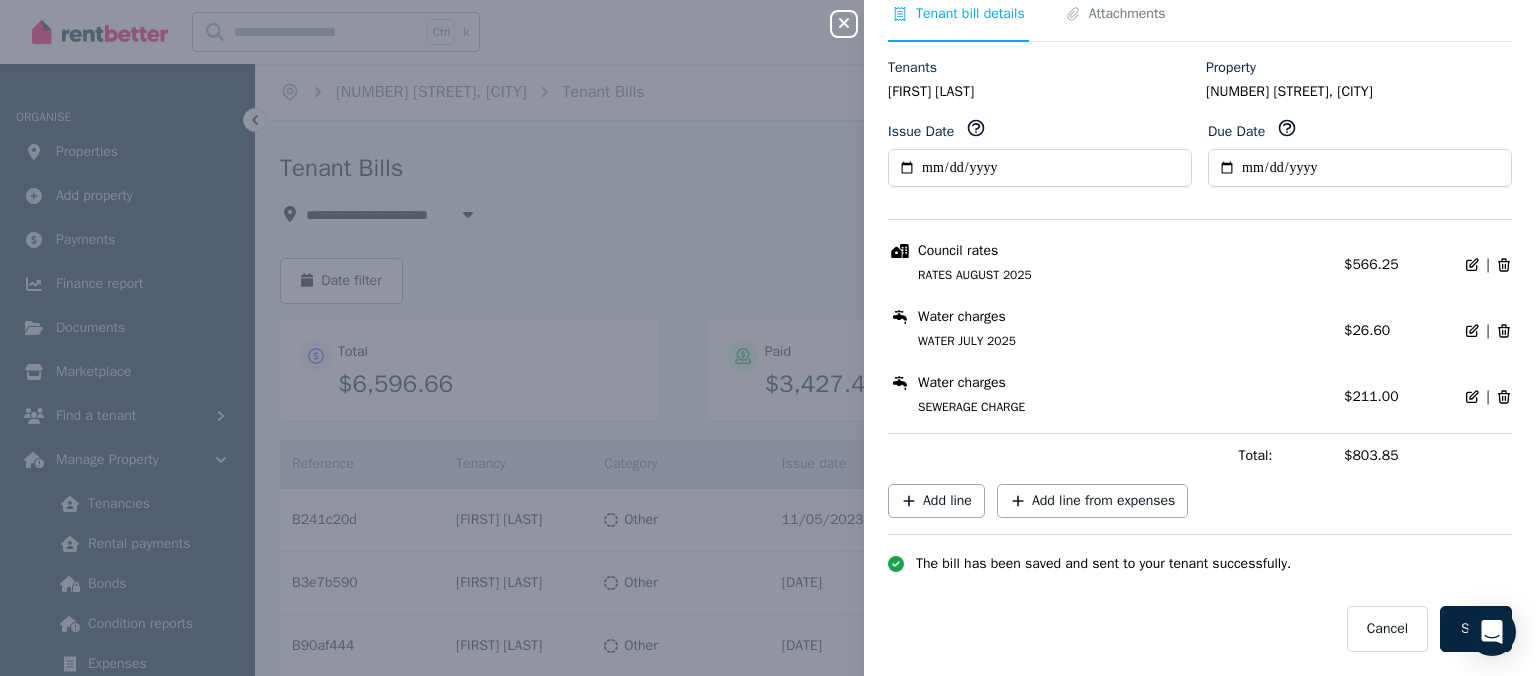 scroll, scrollTop: 64, scrollLeft: 0, axis: vertical 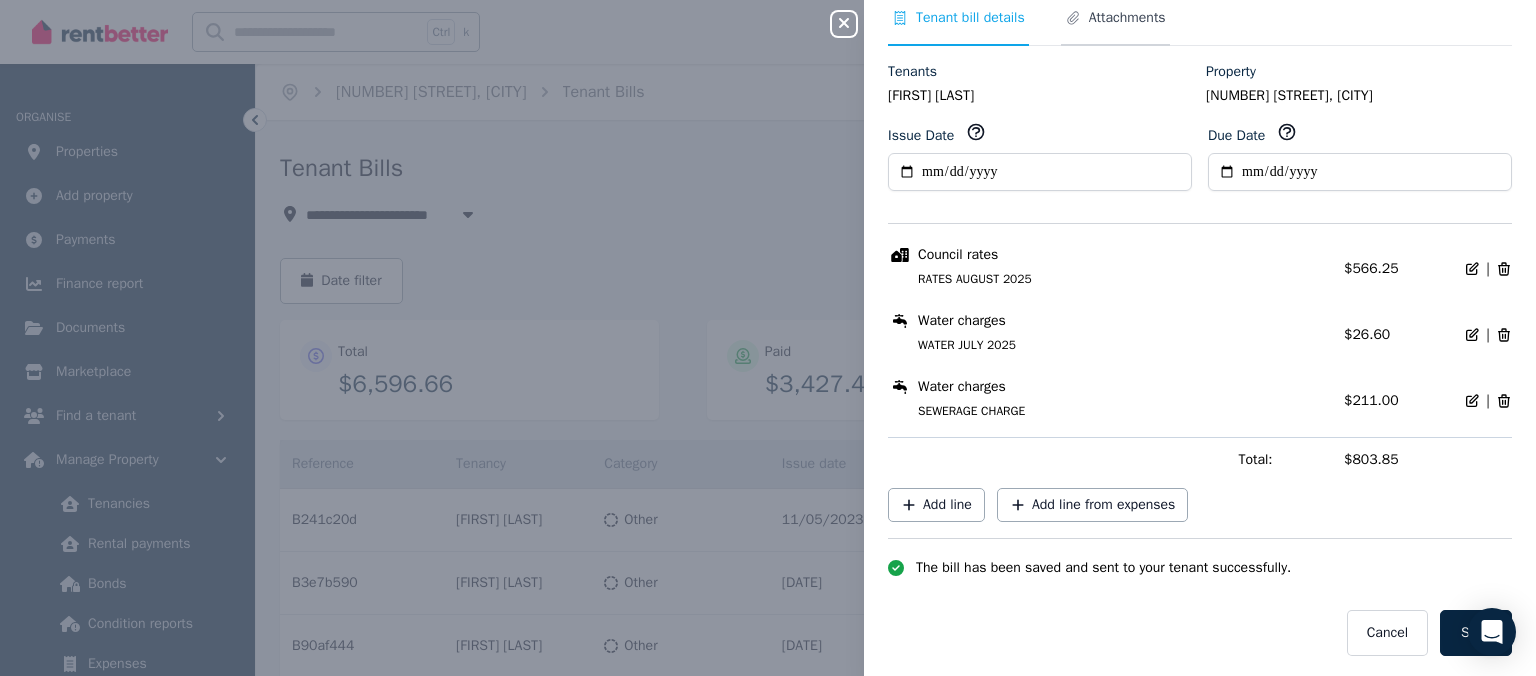 click on "Attachments" at bounding box center (1127, 18) 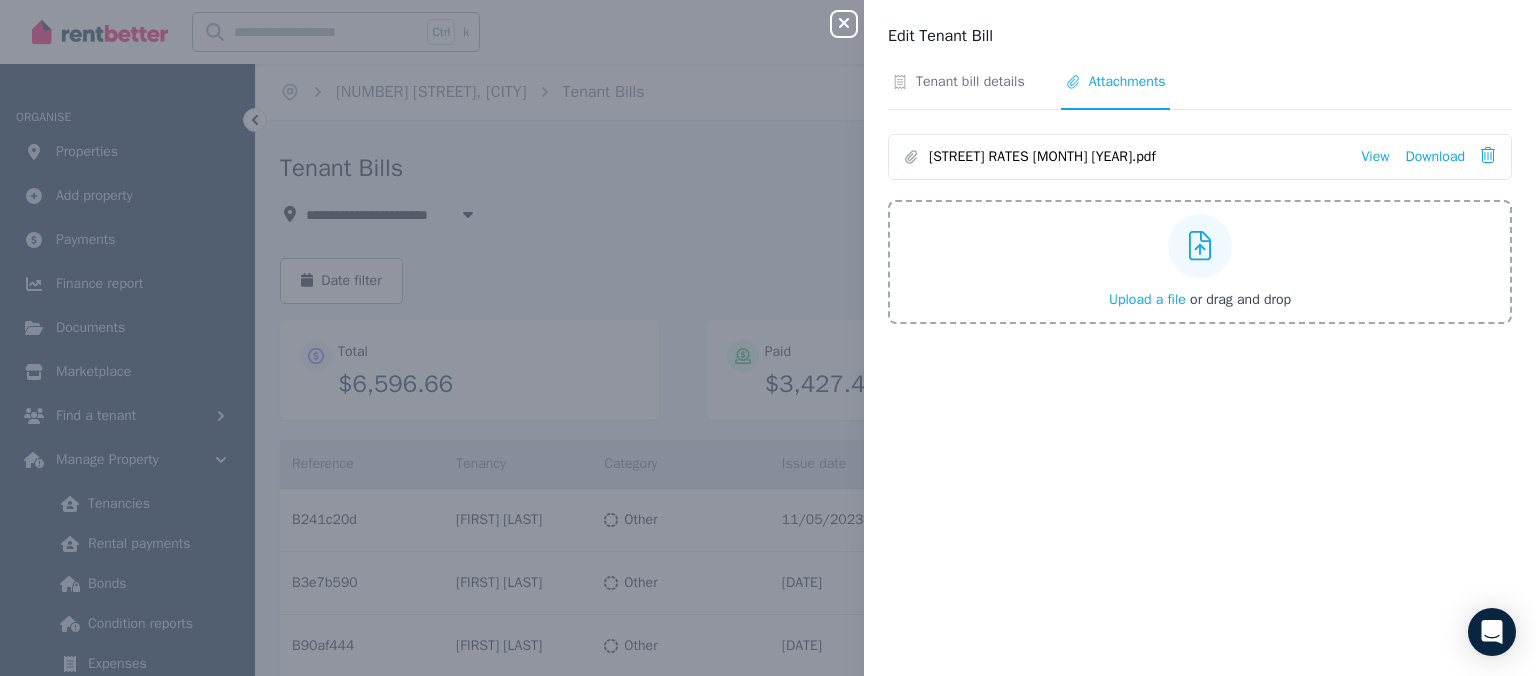 scroll, scrollTop: 0, scrollLeft: 0, axis: both 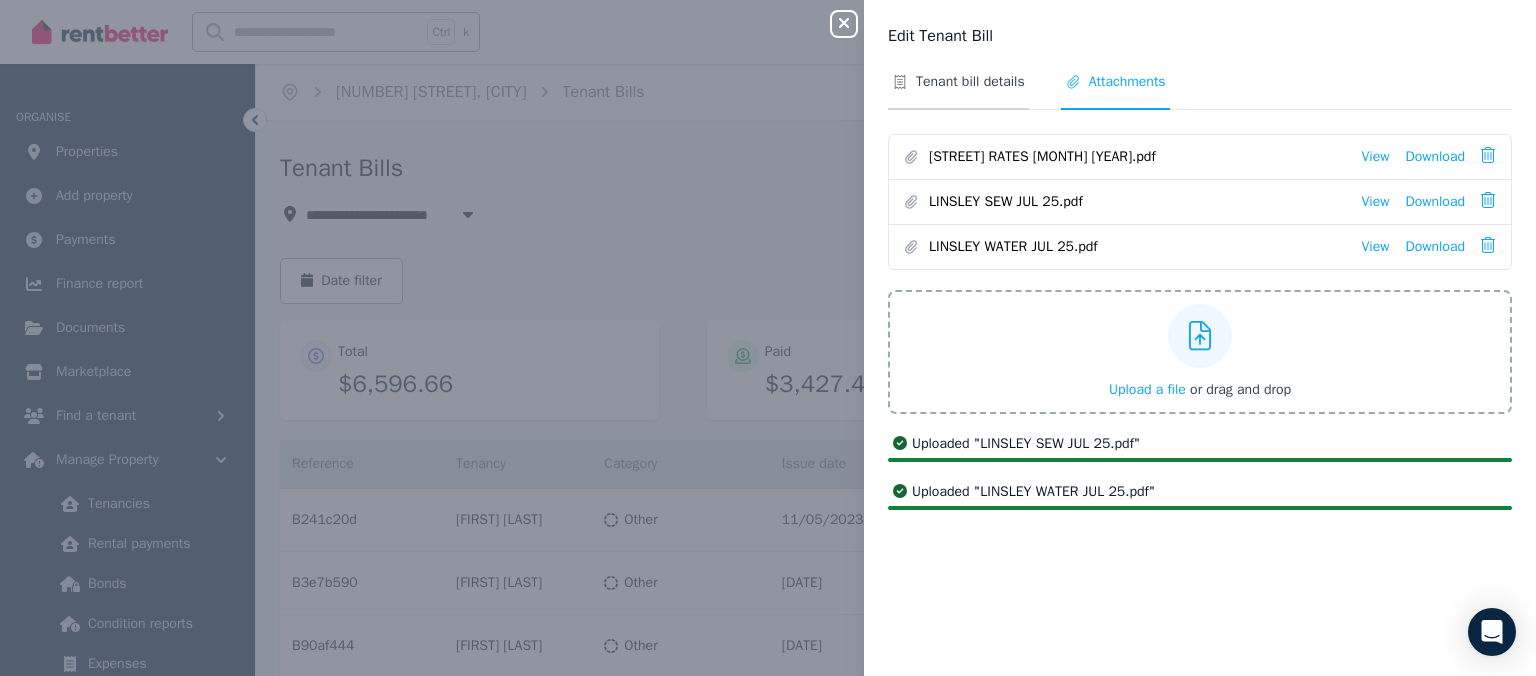 click on "Tenant bill details" at bounding box center (970, 82) 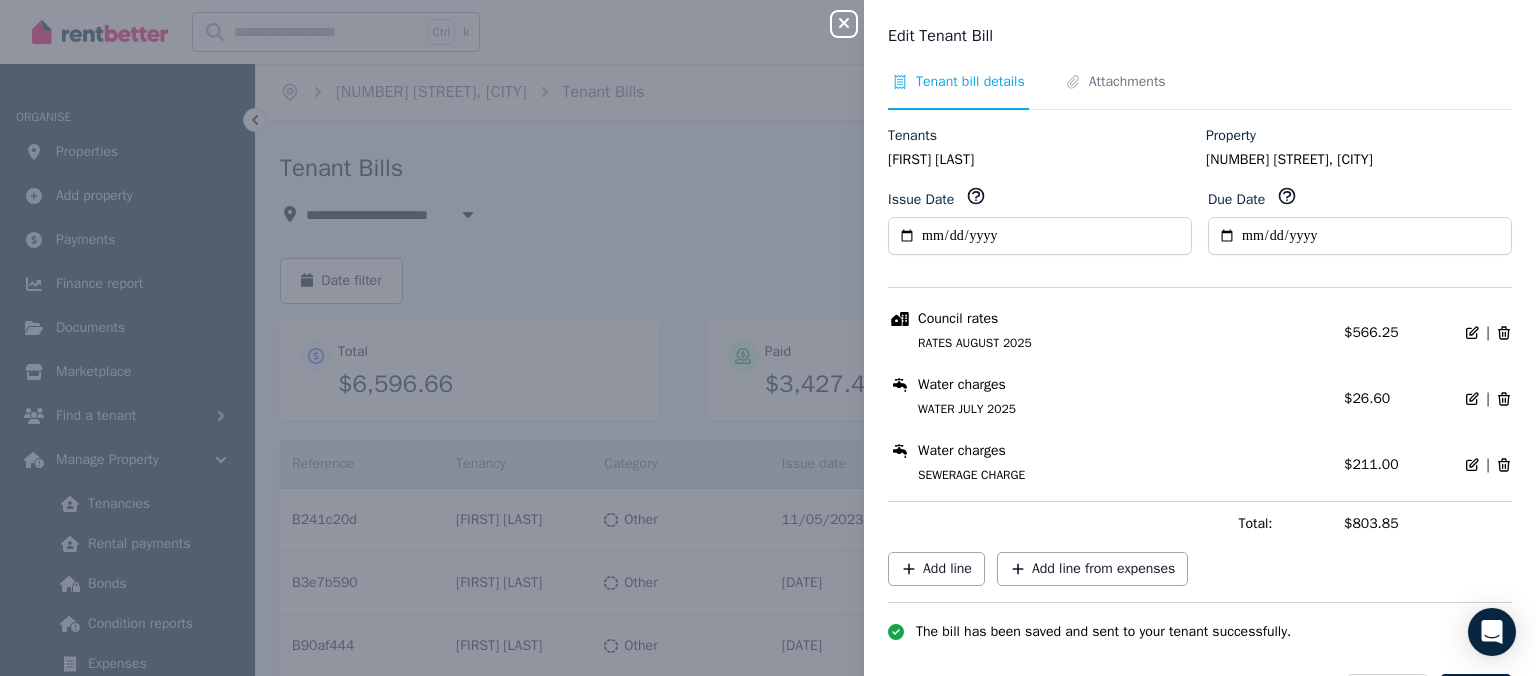 scroll, scrollTop: 64, scrollLeft: 0, axis: vertical 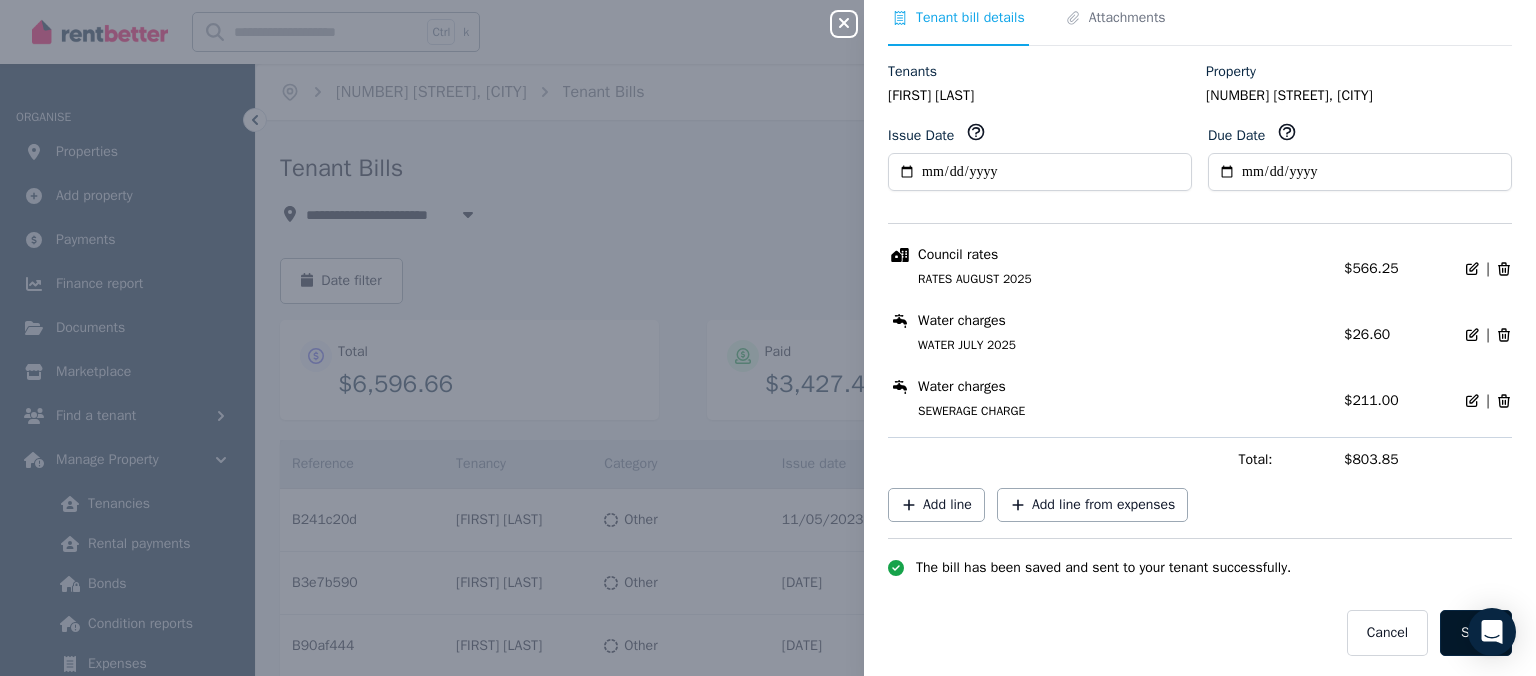 click on "Save" at bounding box center [1476, 633] 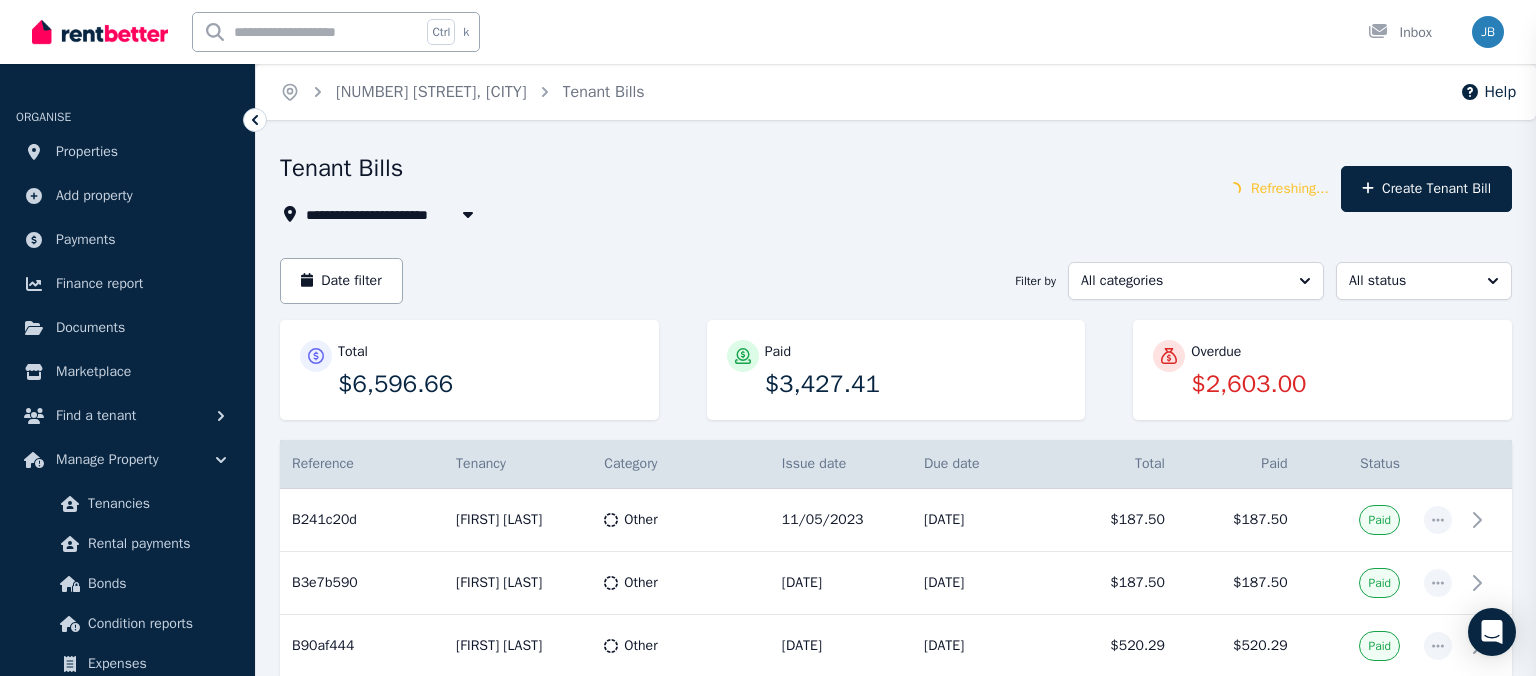 scroll, scrollTop: 38, scrollLeft: 0, axis: vertical 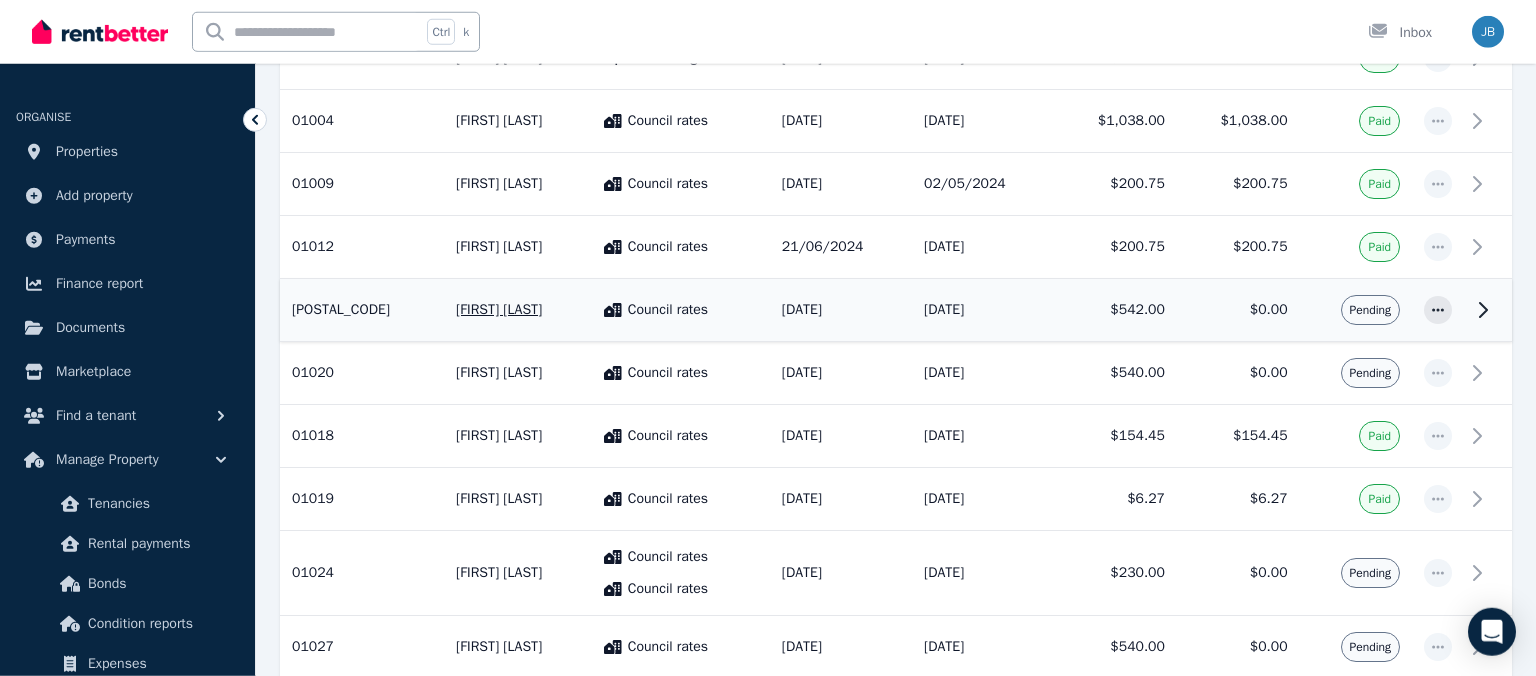 click 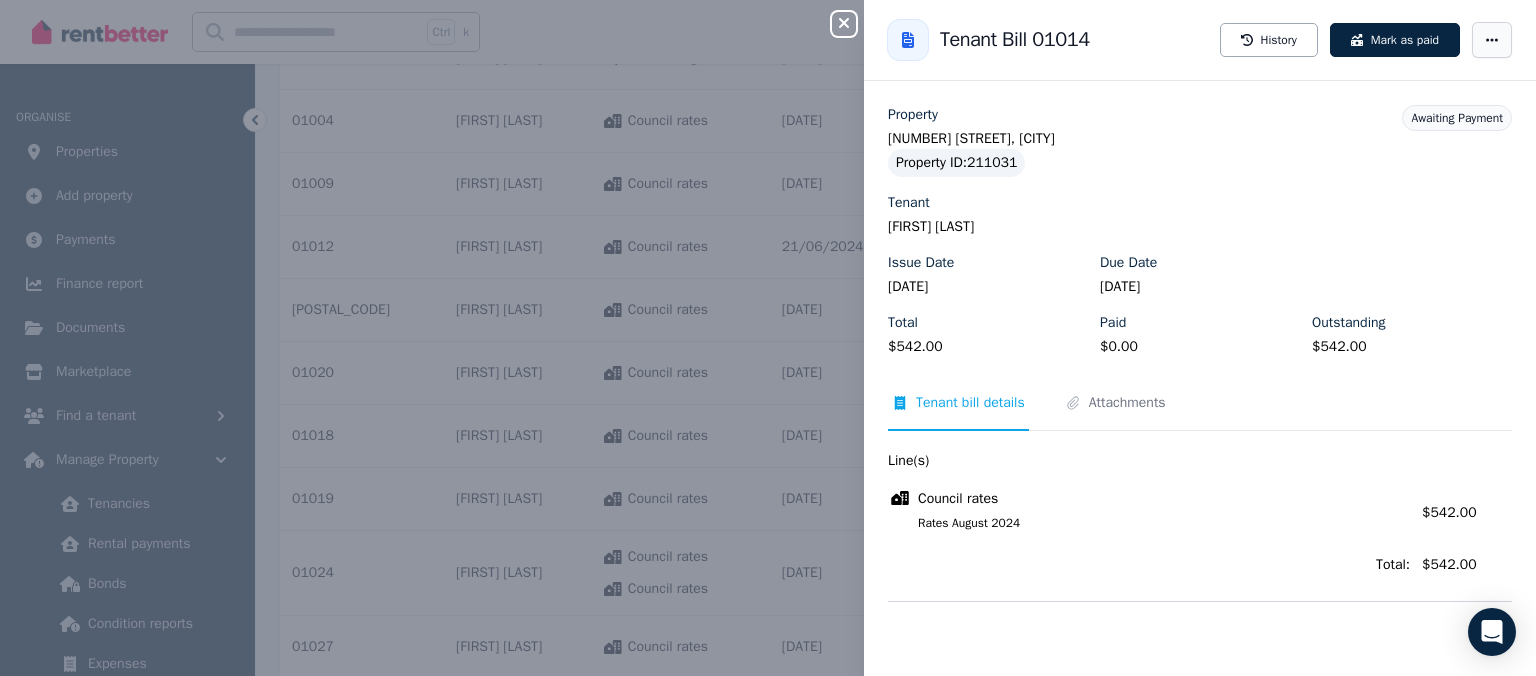 click at bounding box center [1492, 40] 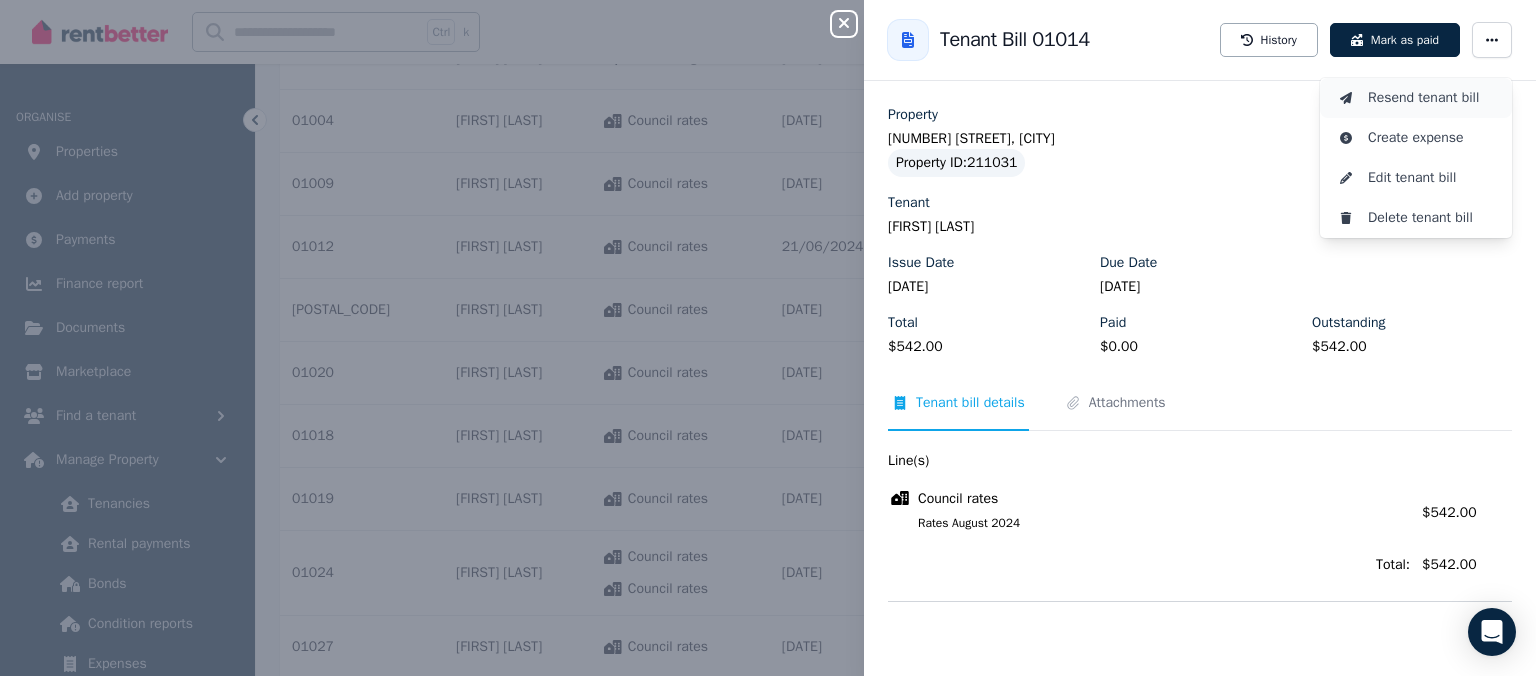 click on "Resend tenant bill" at bounding box center [1432, 98] 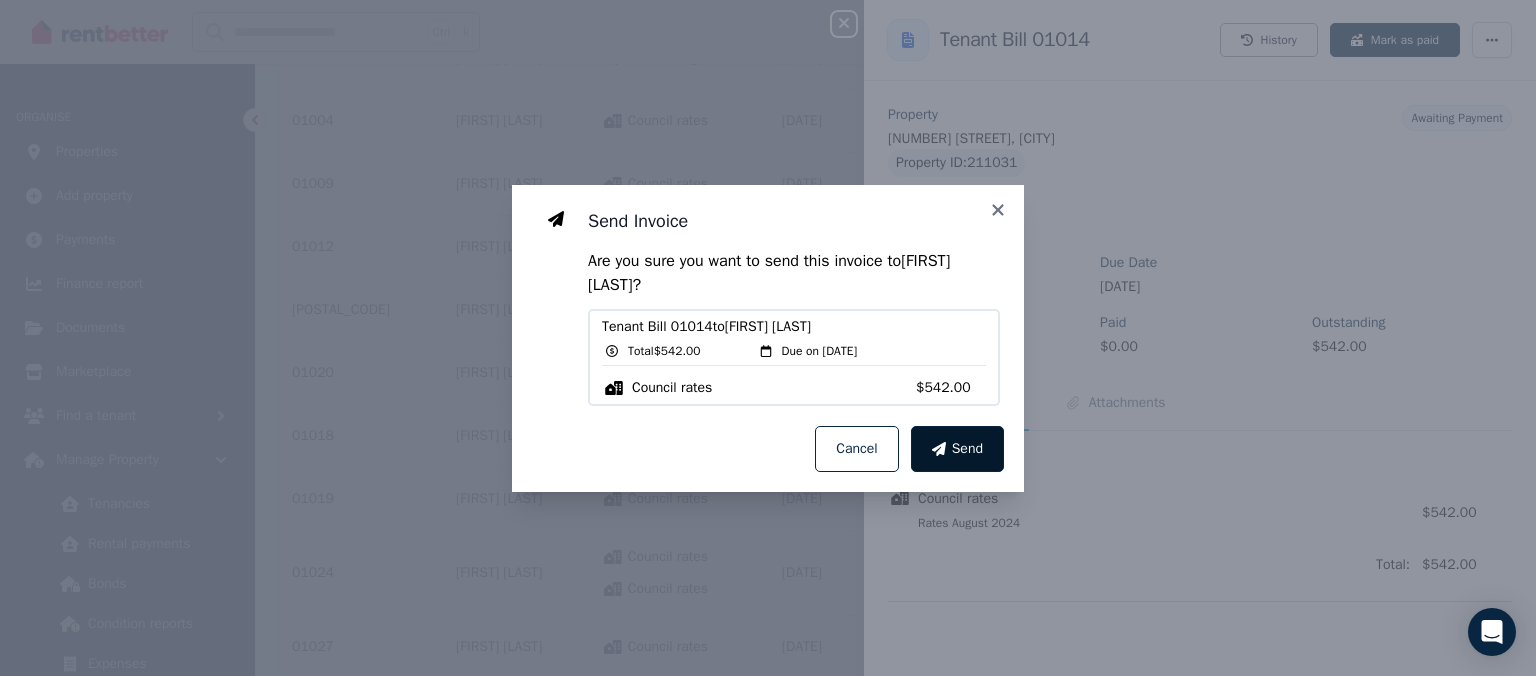 click on "Send" at bounding box center (957, 449) 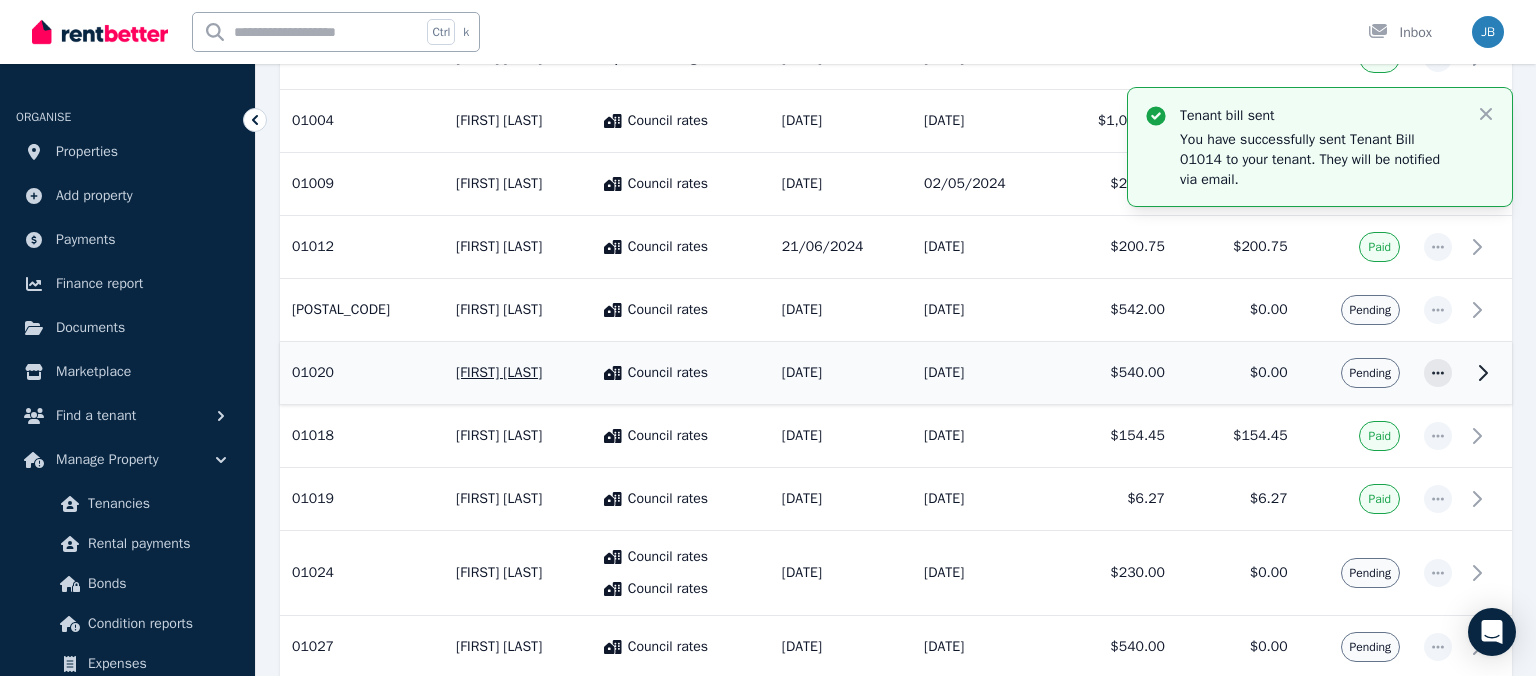 click 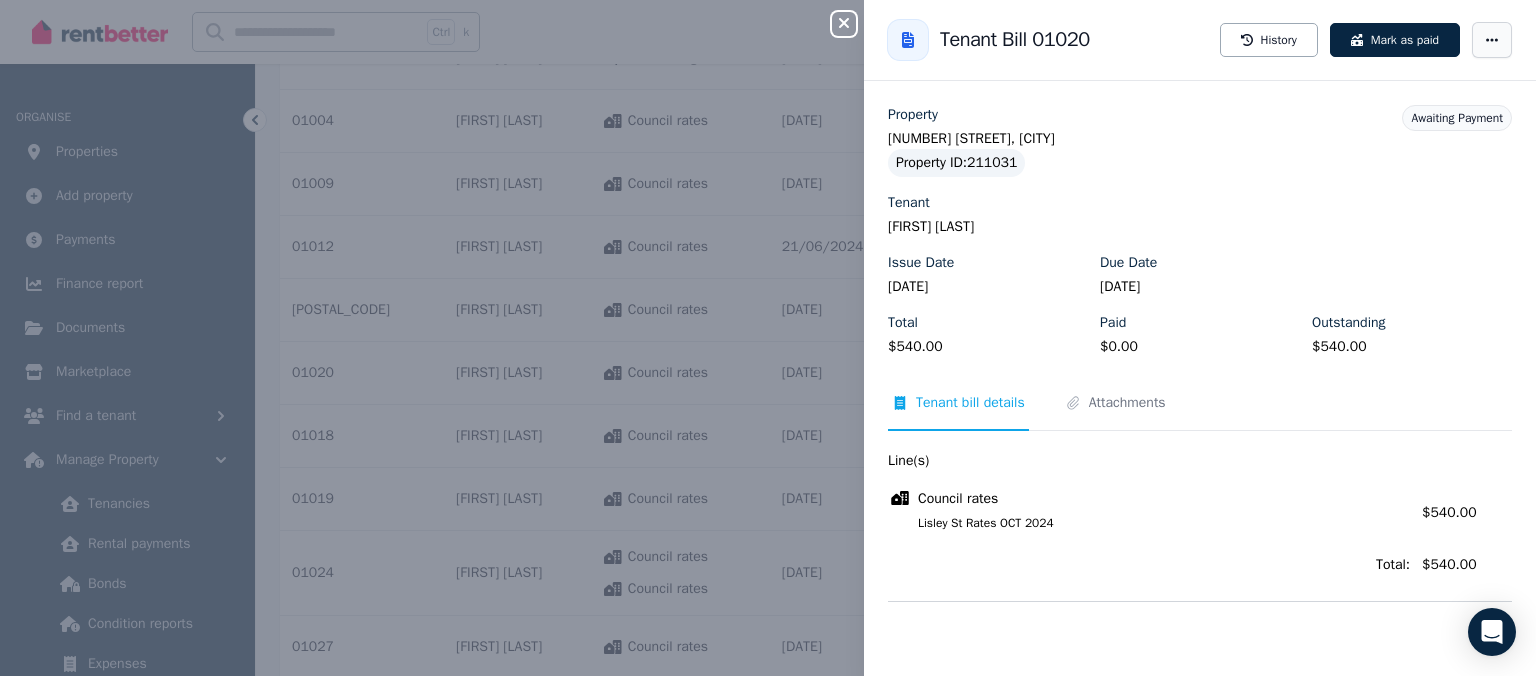 click 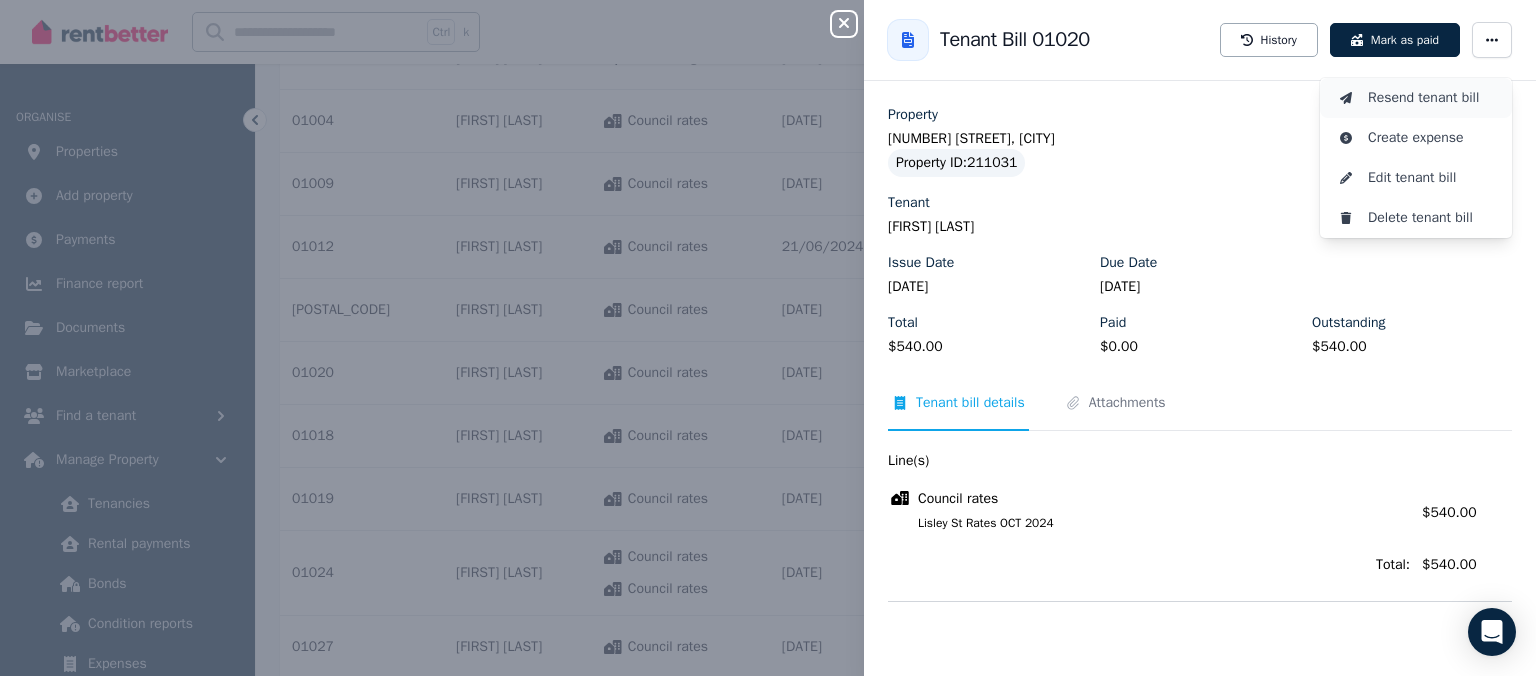 click on "Resend tenant bill" at bounding box center [1416, 98] 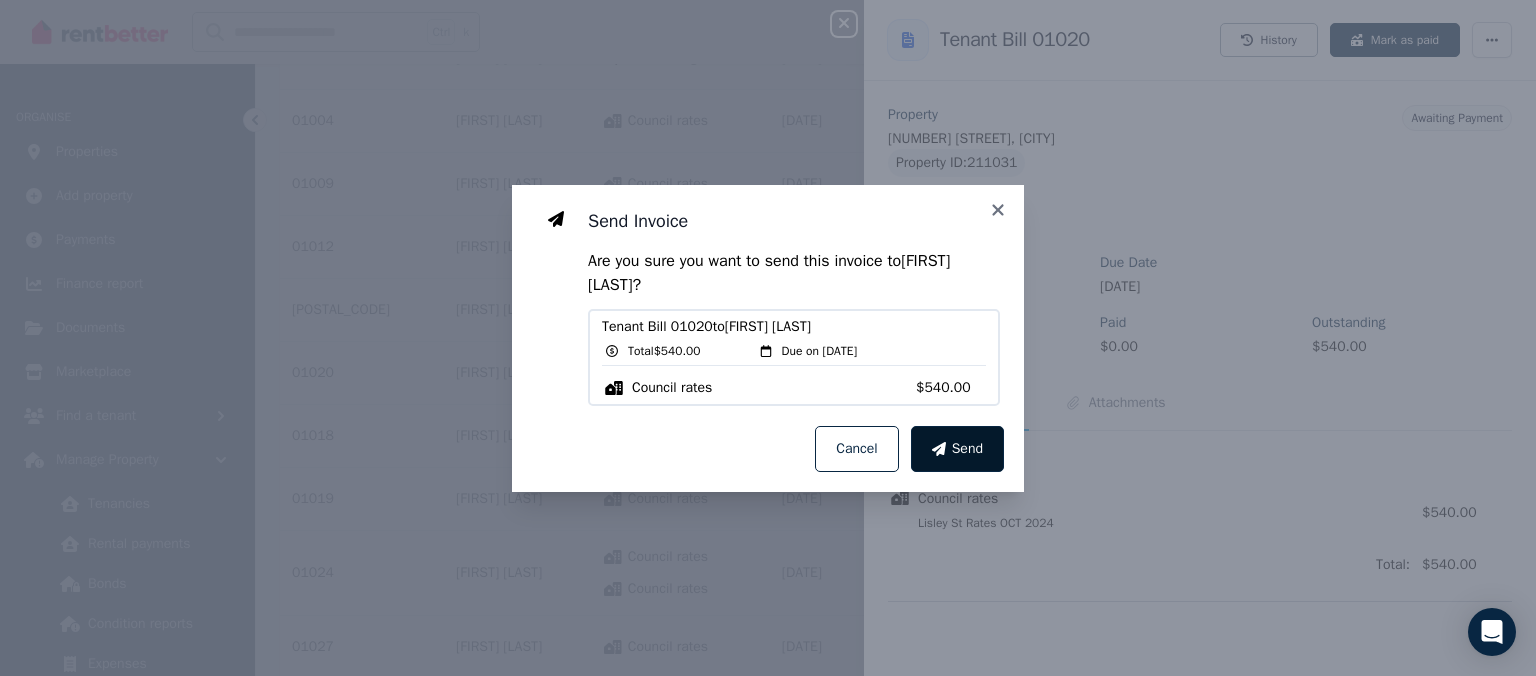click on "Send" at bounding box center (957, 449) 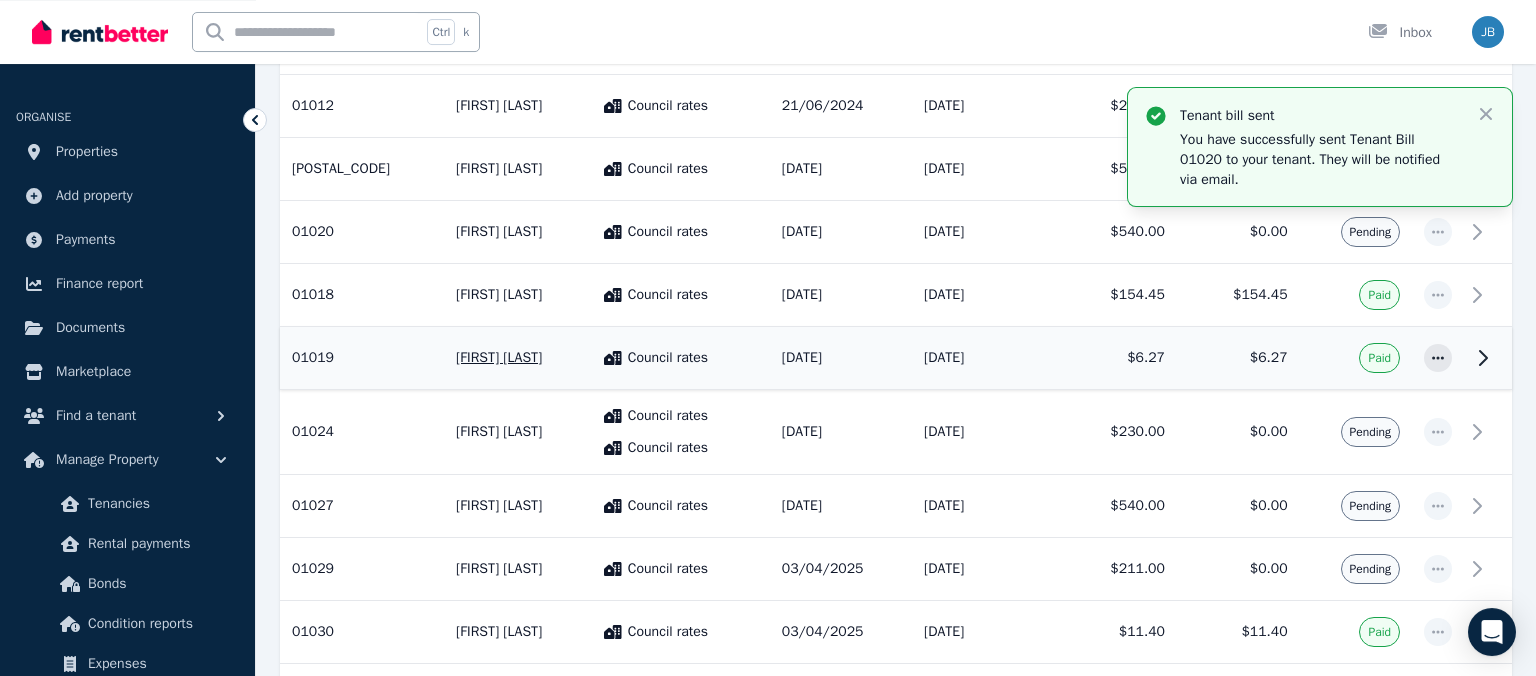 scroll, scrollTop: 856, scrollLeft: 0, axis: vertical 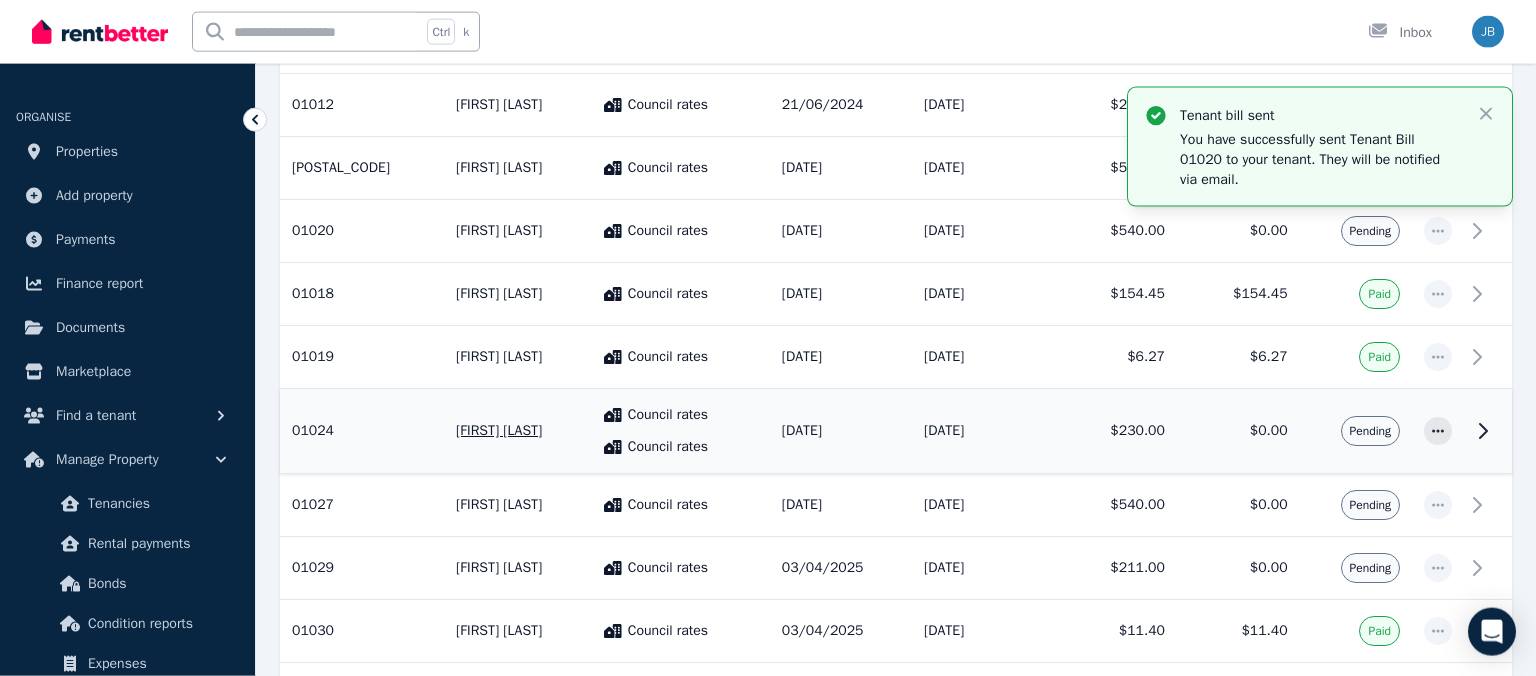 click 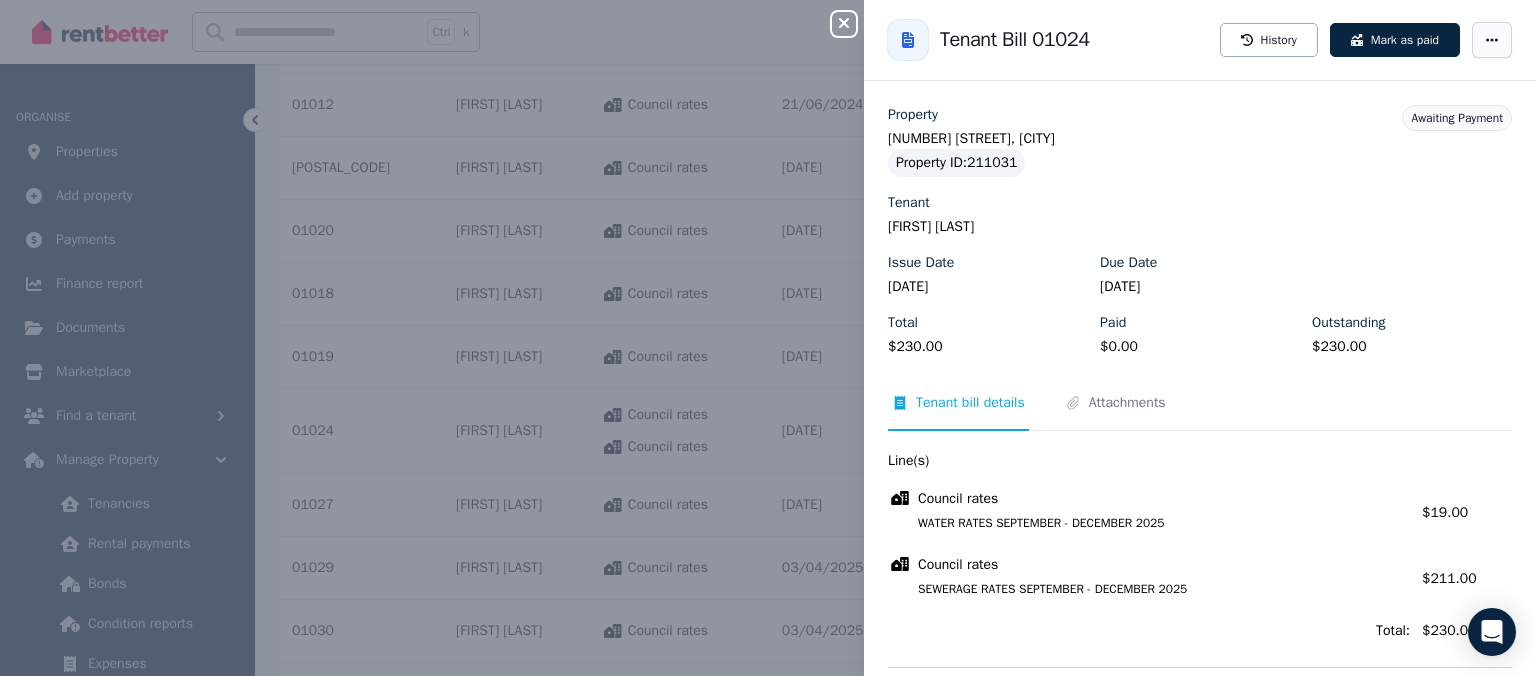 click at bounding box center [1492, 40] 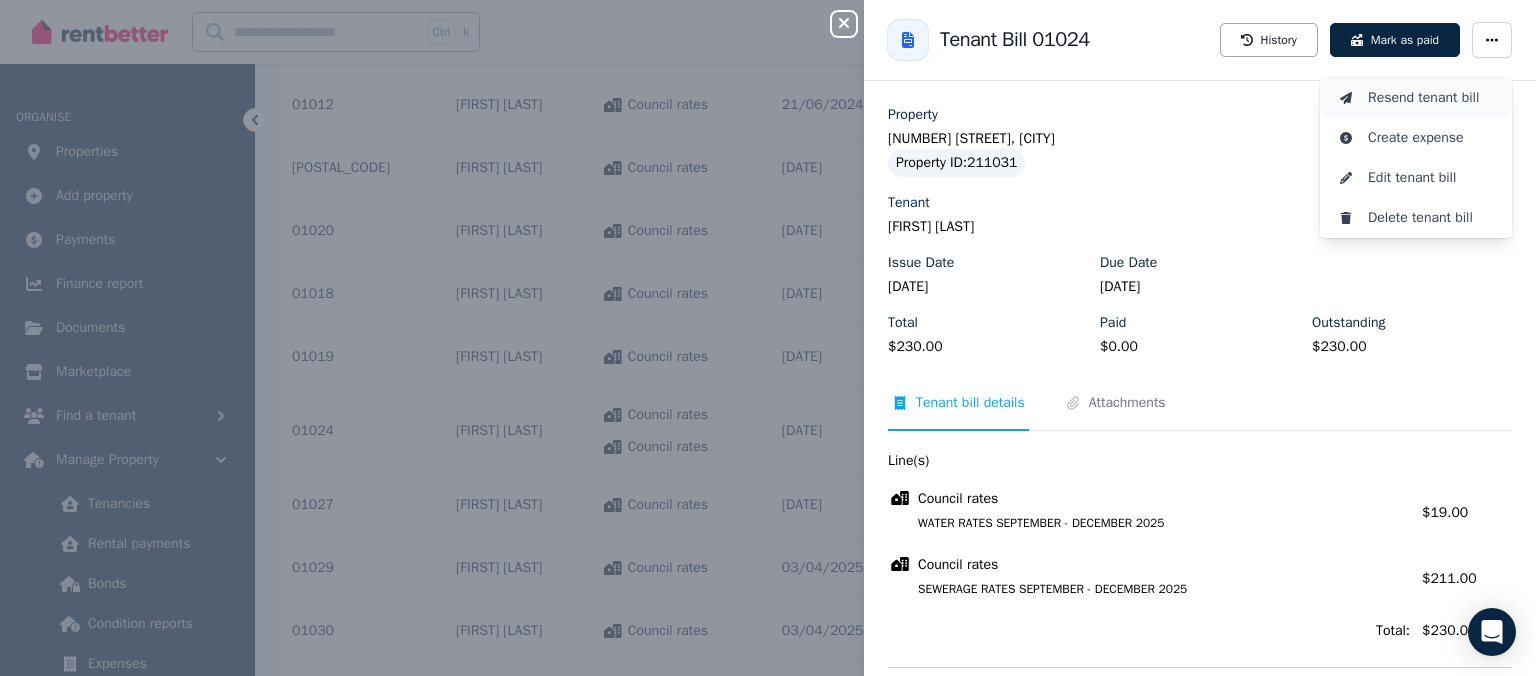 click on "Resend tenant bill" at bounding box center (1432, 98) 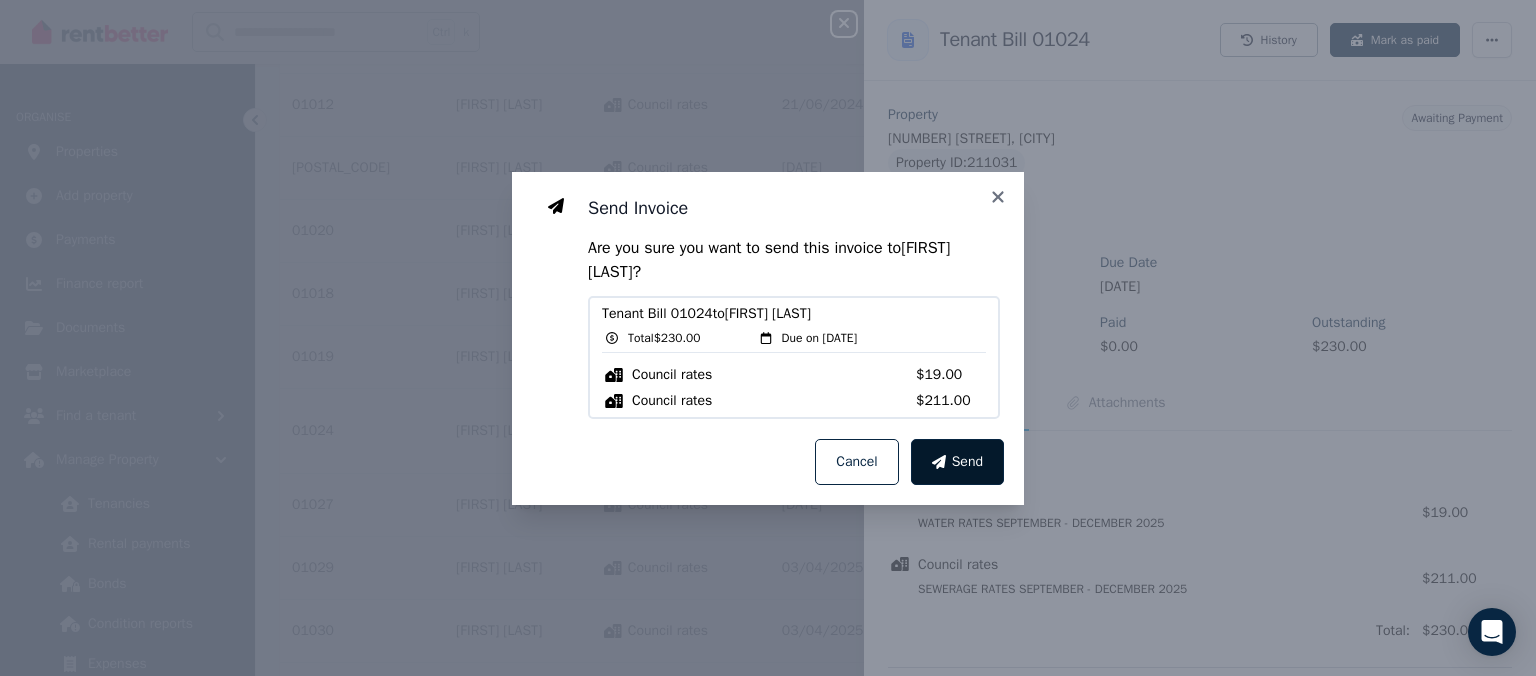 click on "Send" at bounding box center [957, 462] 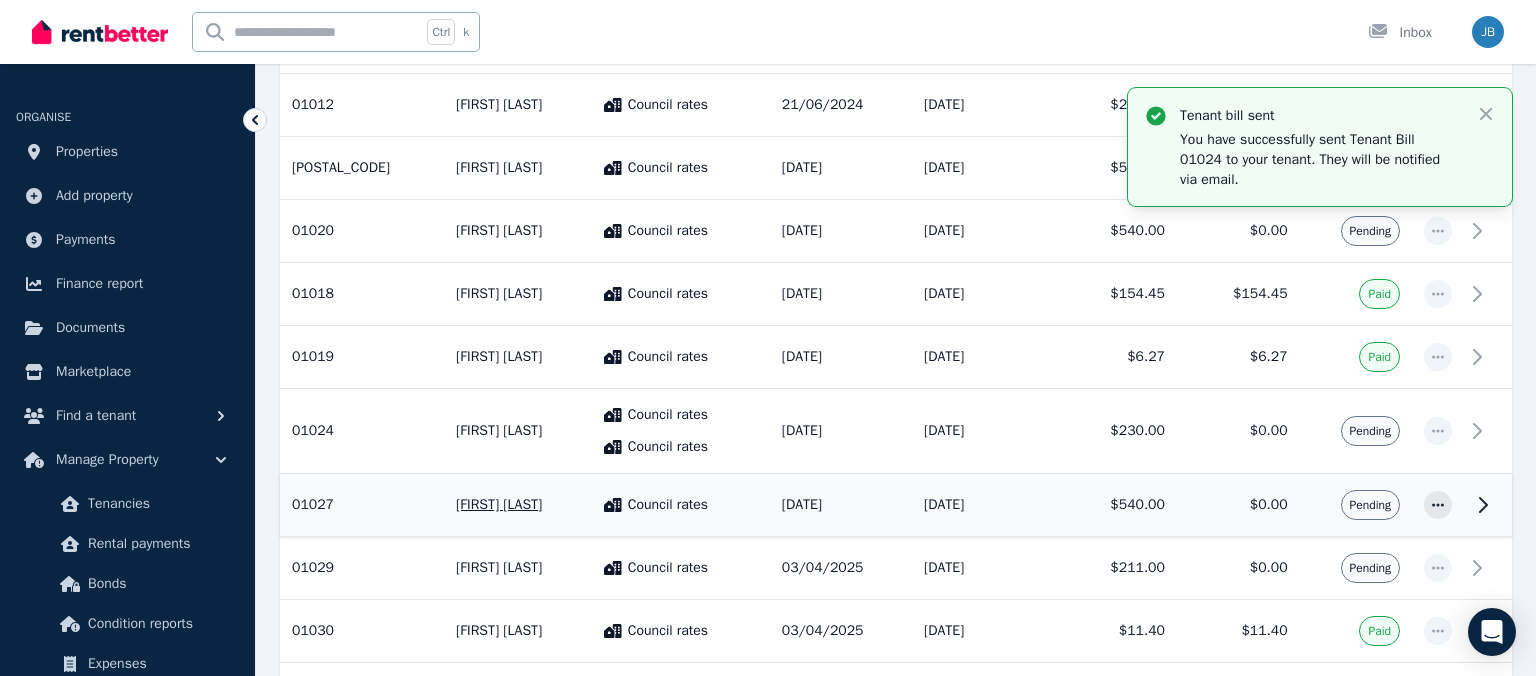 click 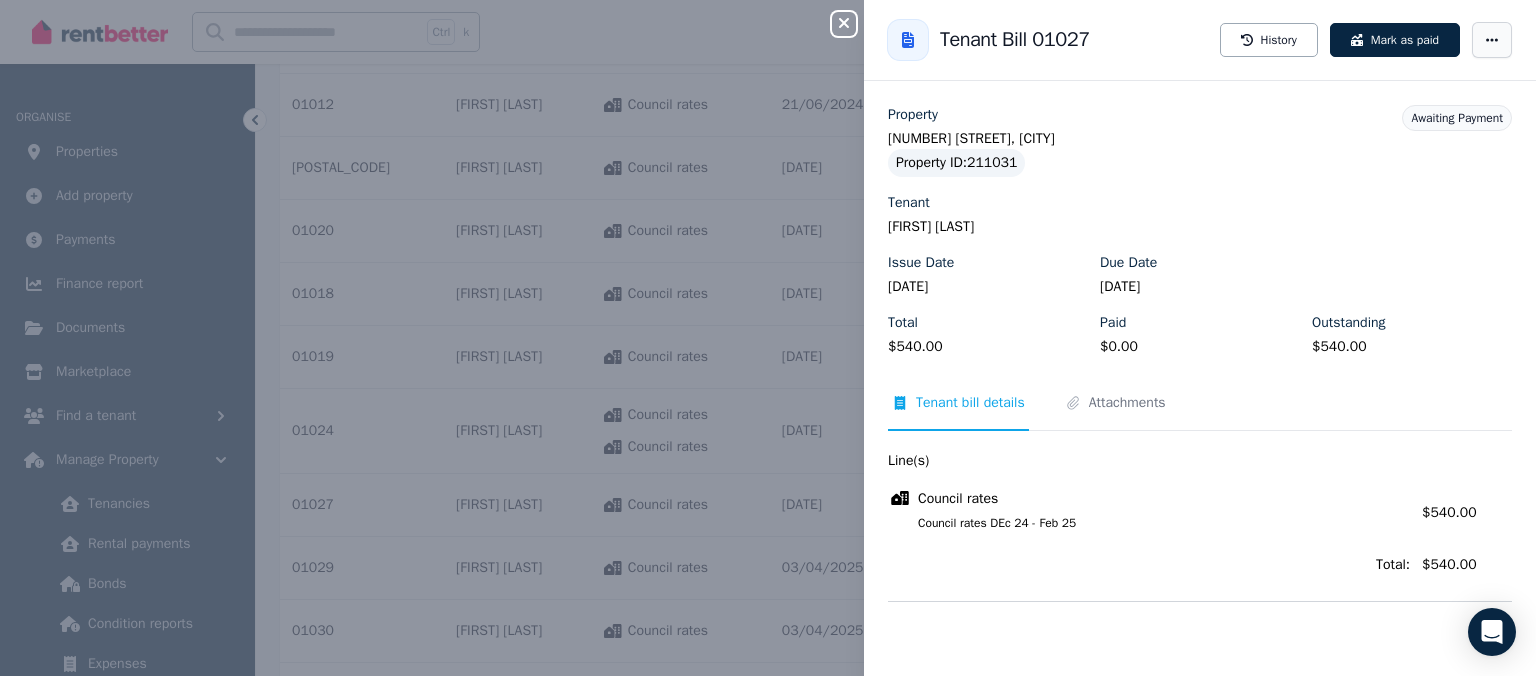 click at bounding box center (1492, 40) 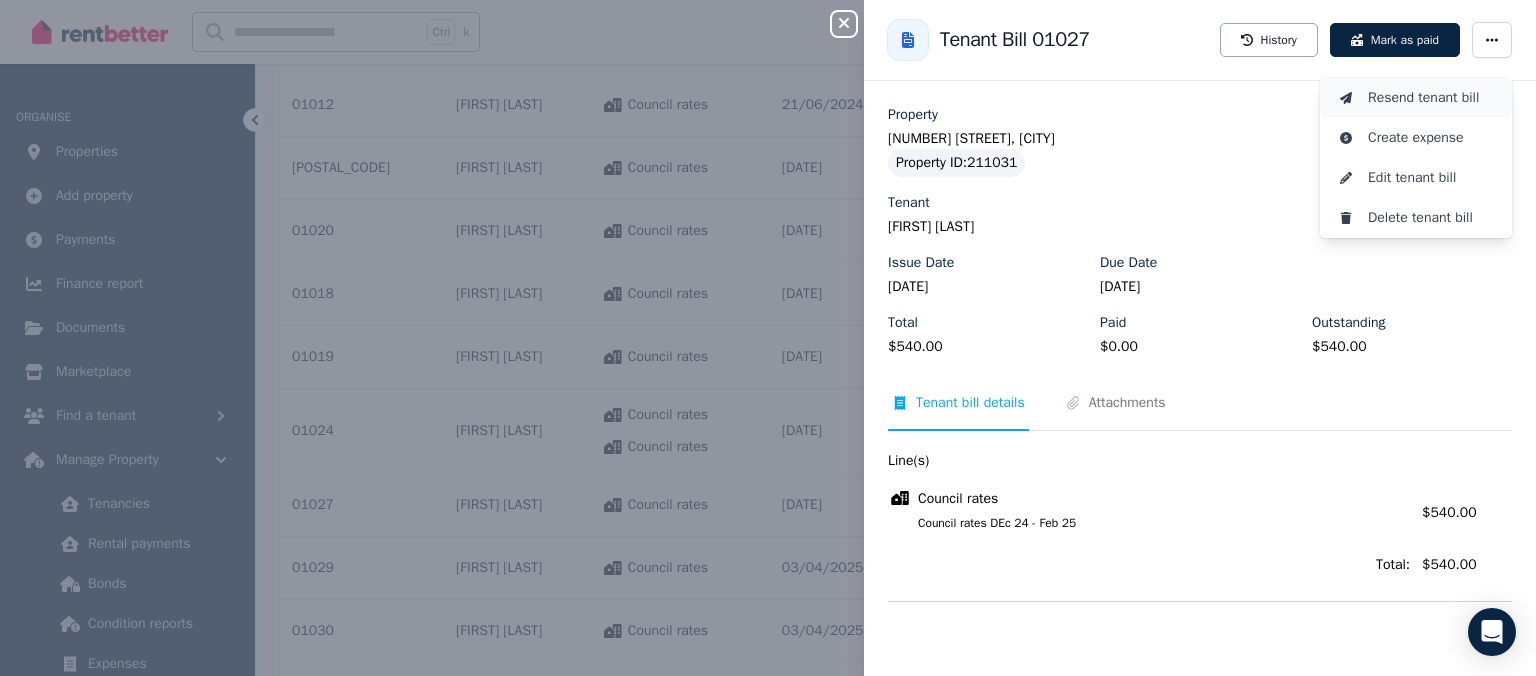 click on "Resend tenant bill" at bounding box center (1432, 98) 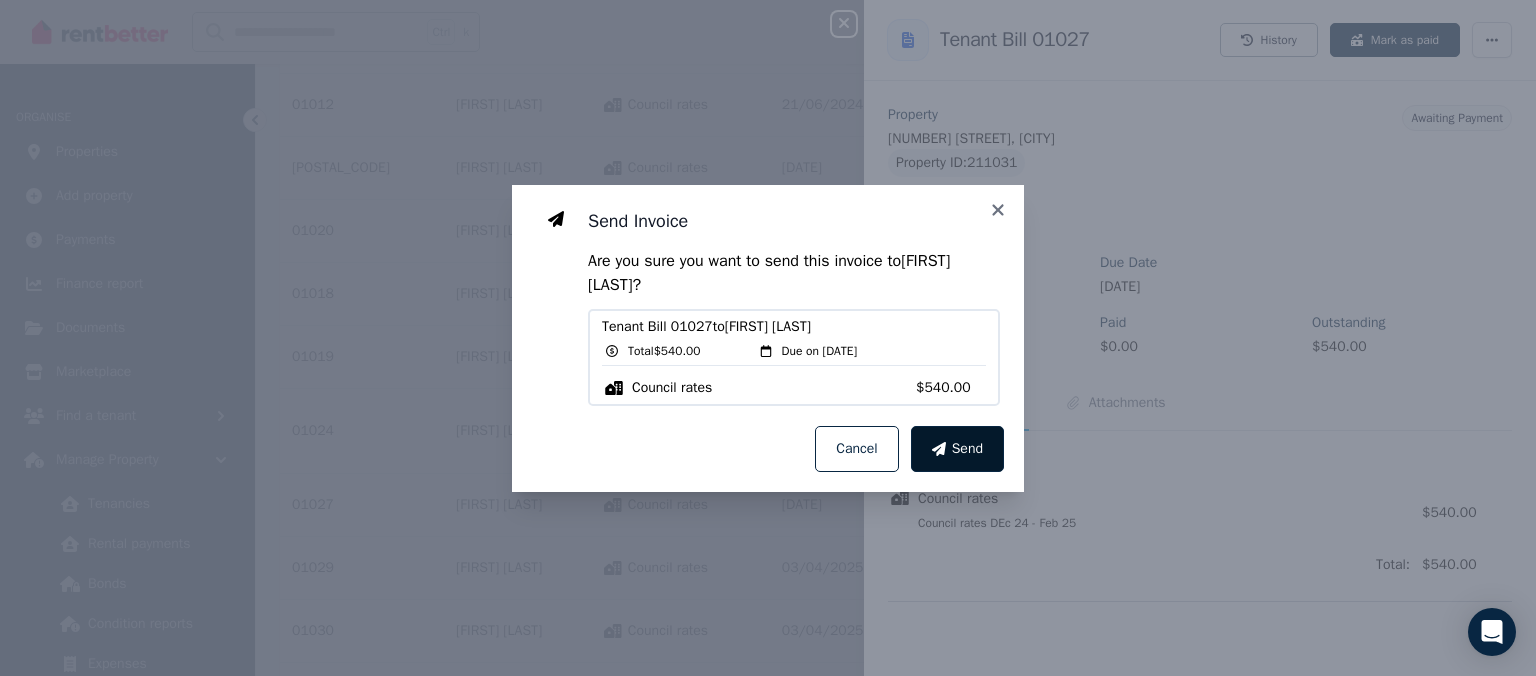 click on "Send" at bounding box center (957, 449) 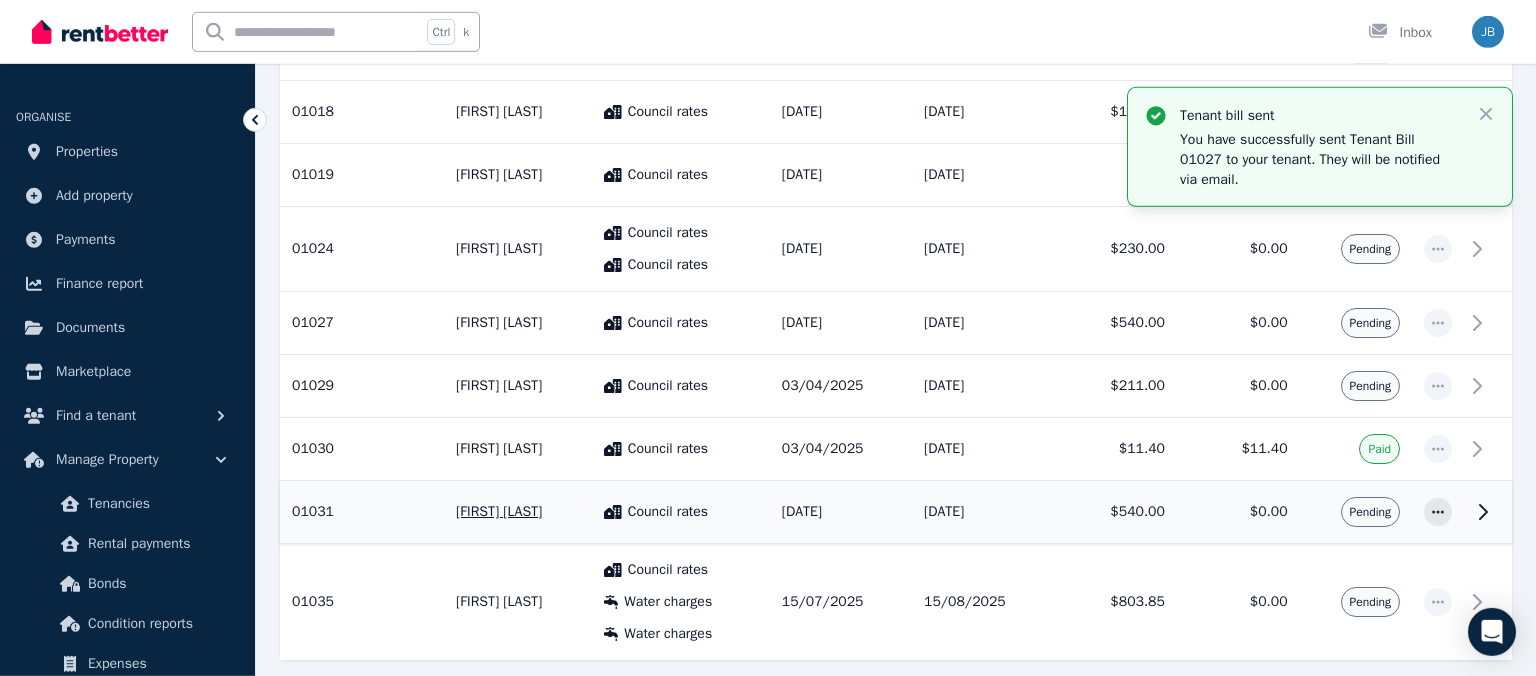 scroll, scrollTop: 1120, scrollLeft: 0, axis: vertical 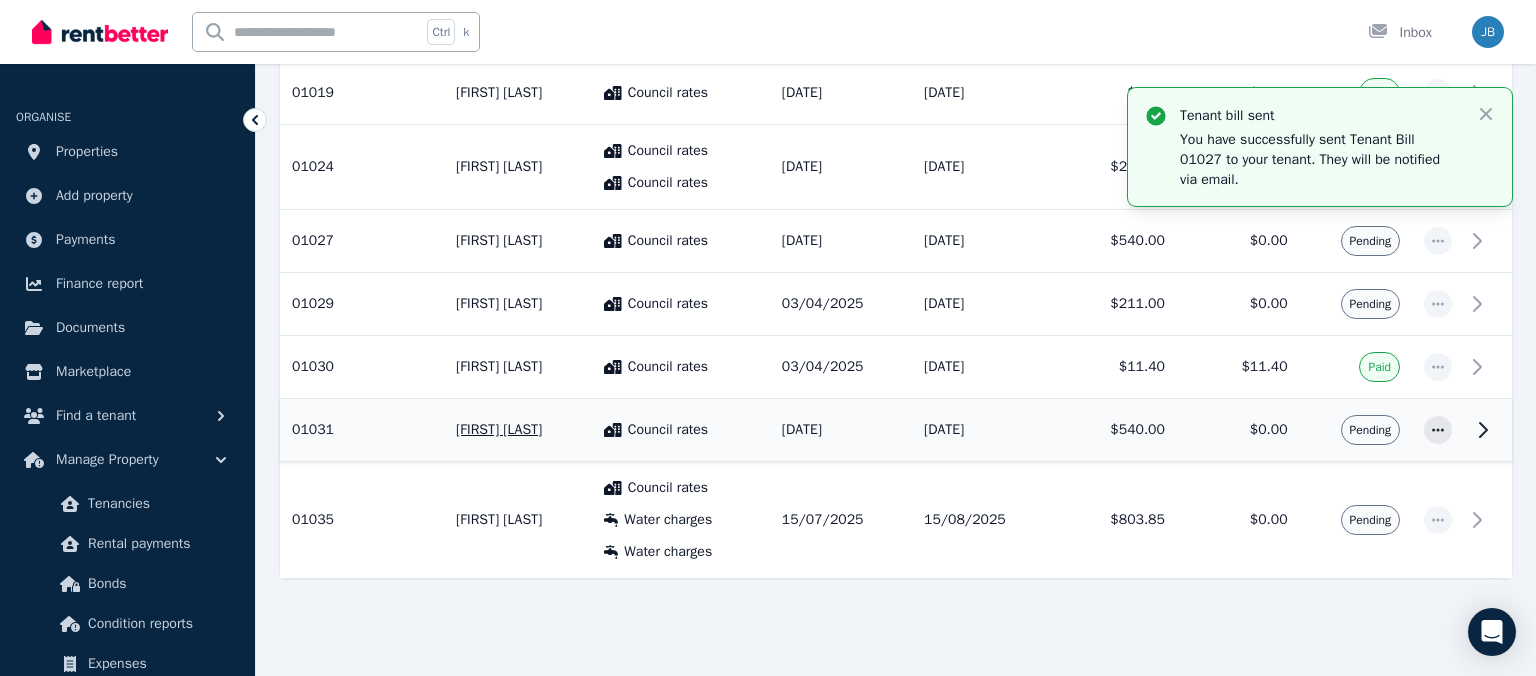 click 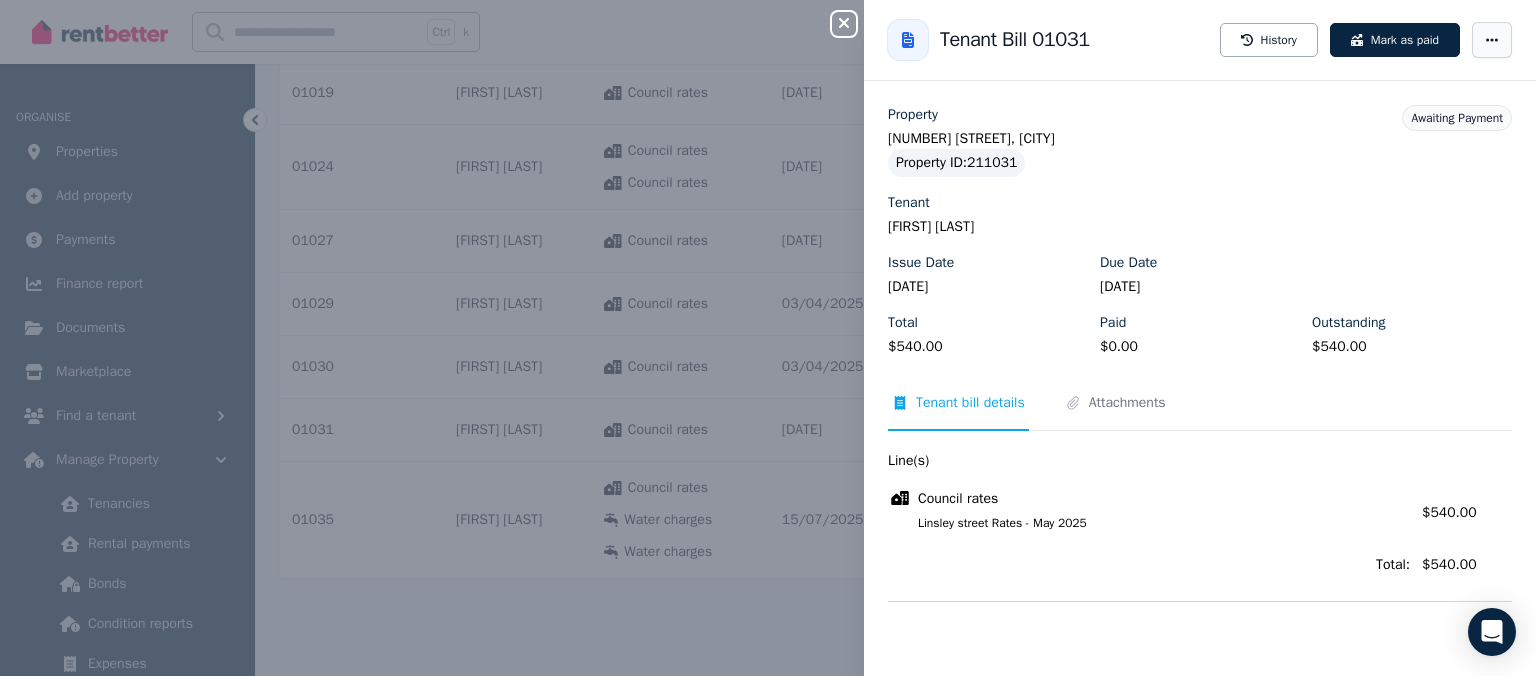 click 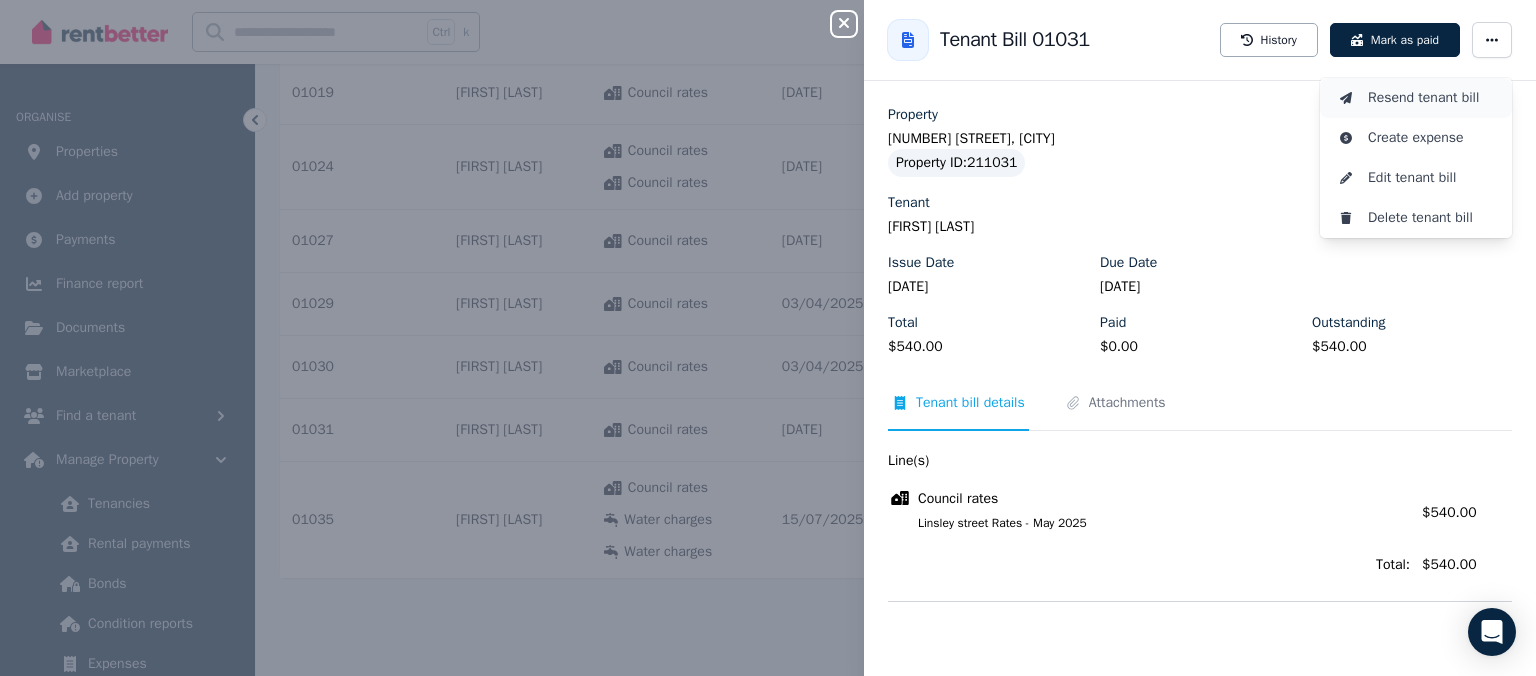 click on "Resend tenant bill" at bounding box center [1432, 98] 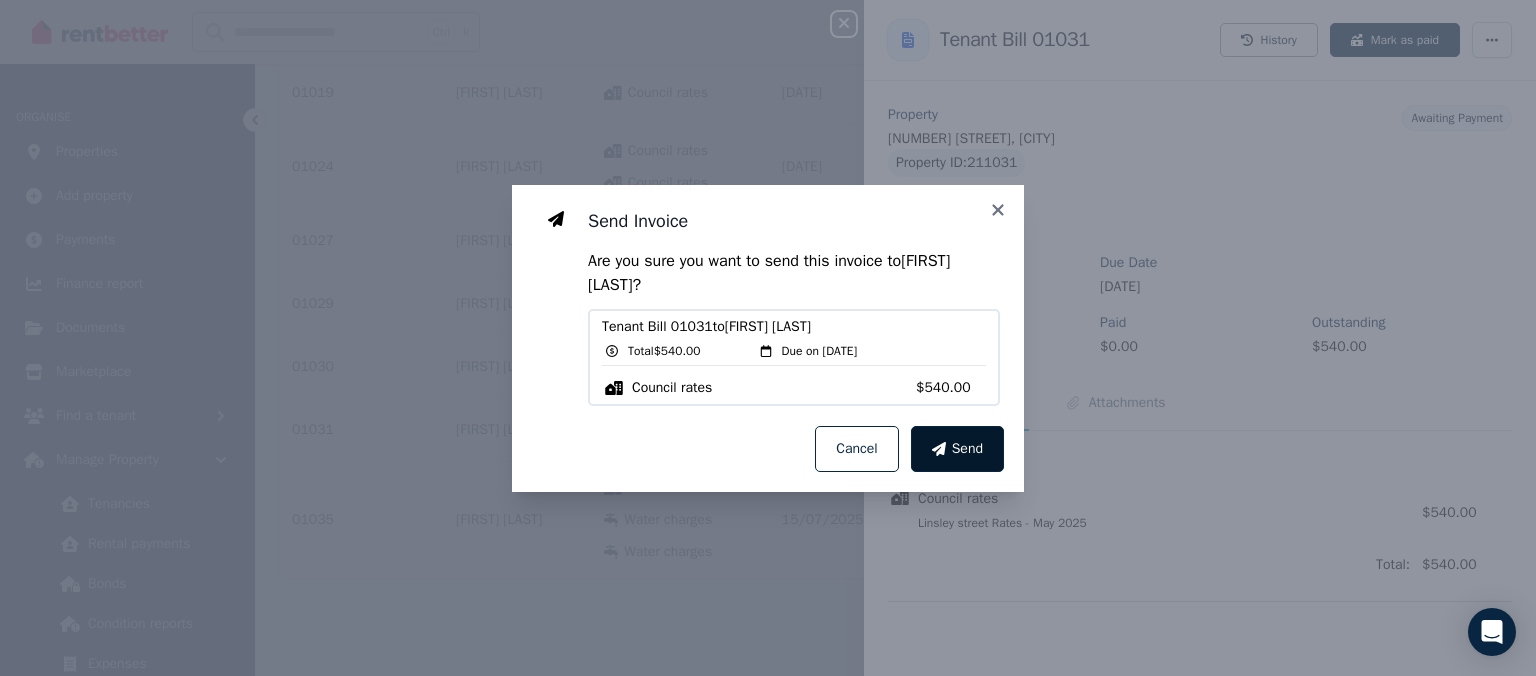 click on "Send" at bounding box center [967, 449] 